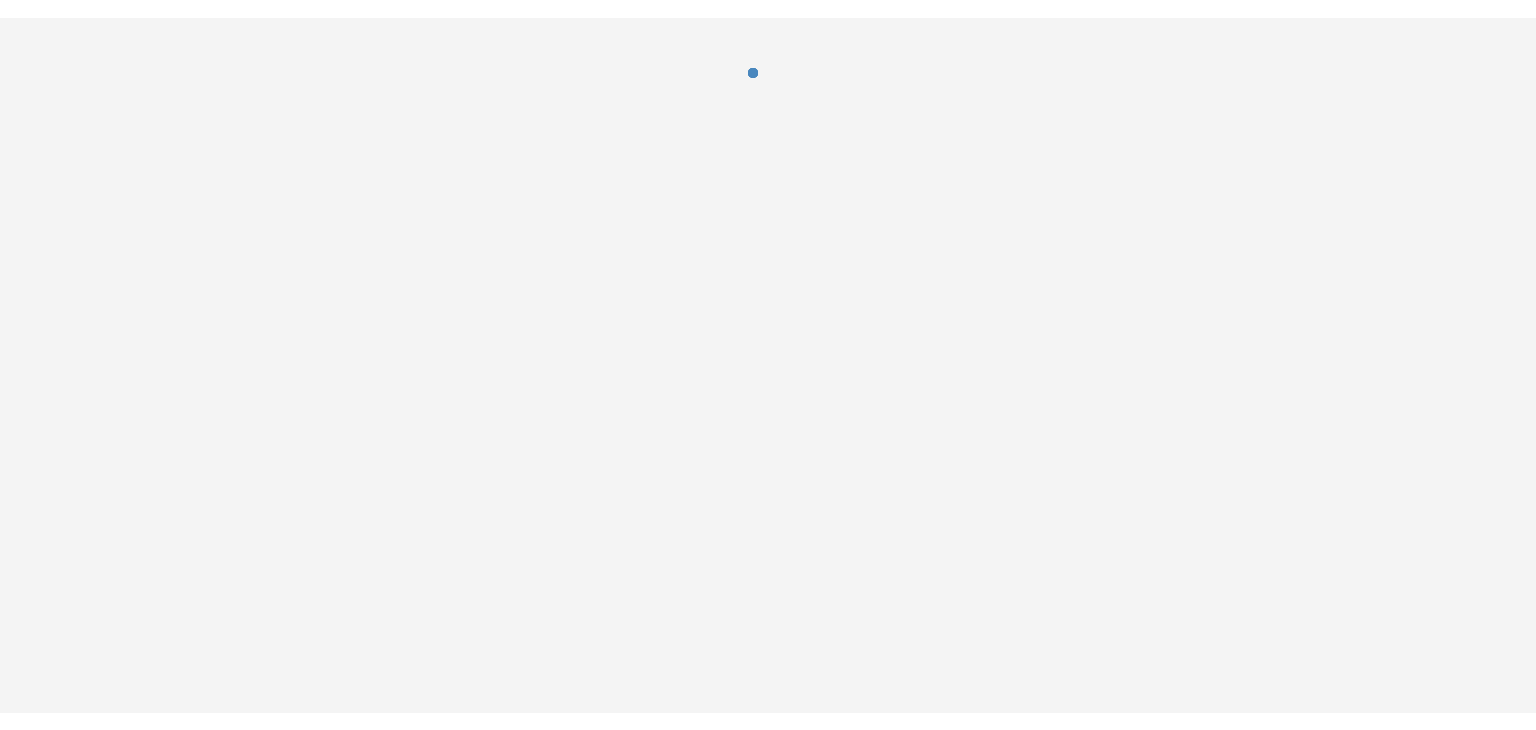 scroll, scrollTop: 0, scrollLeft: 0, axis: both 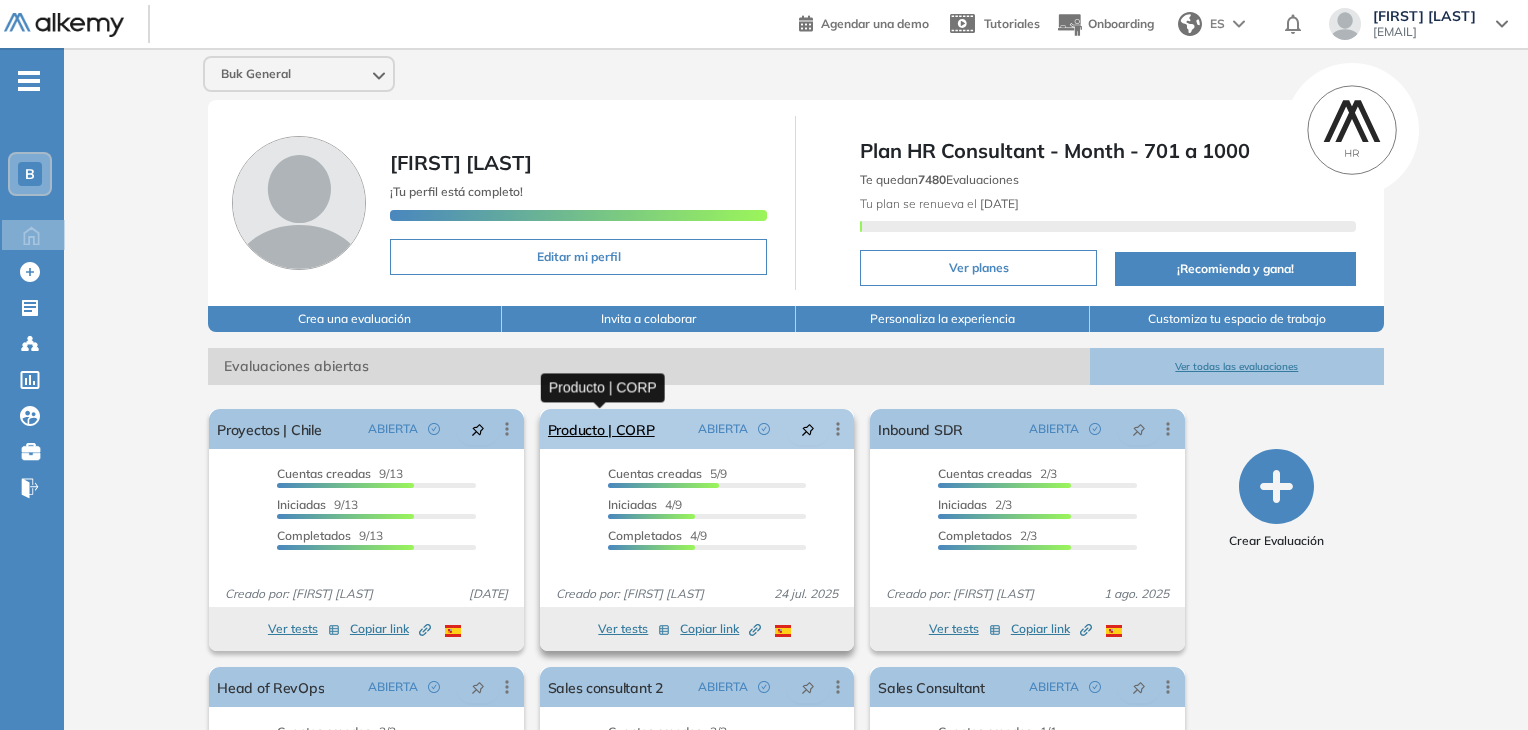click on "Producto | CORP" at bounding box center (601, 429) 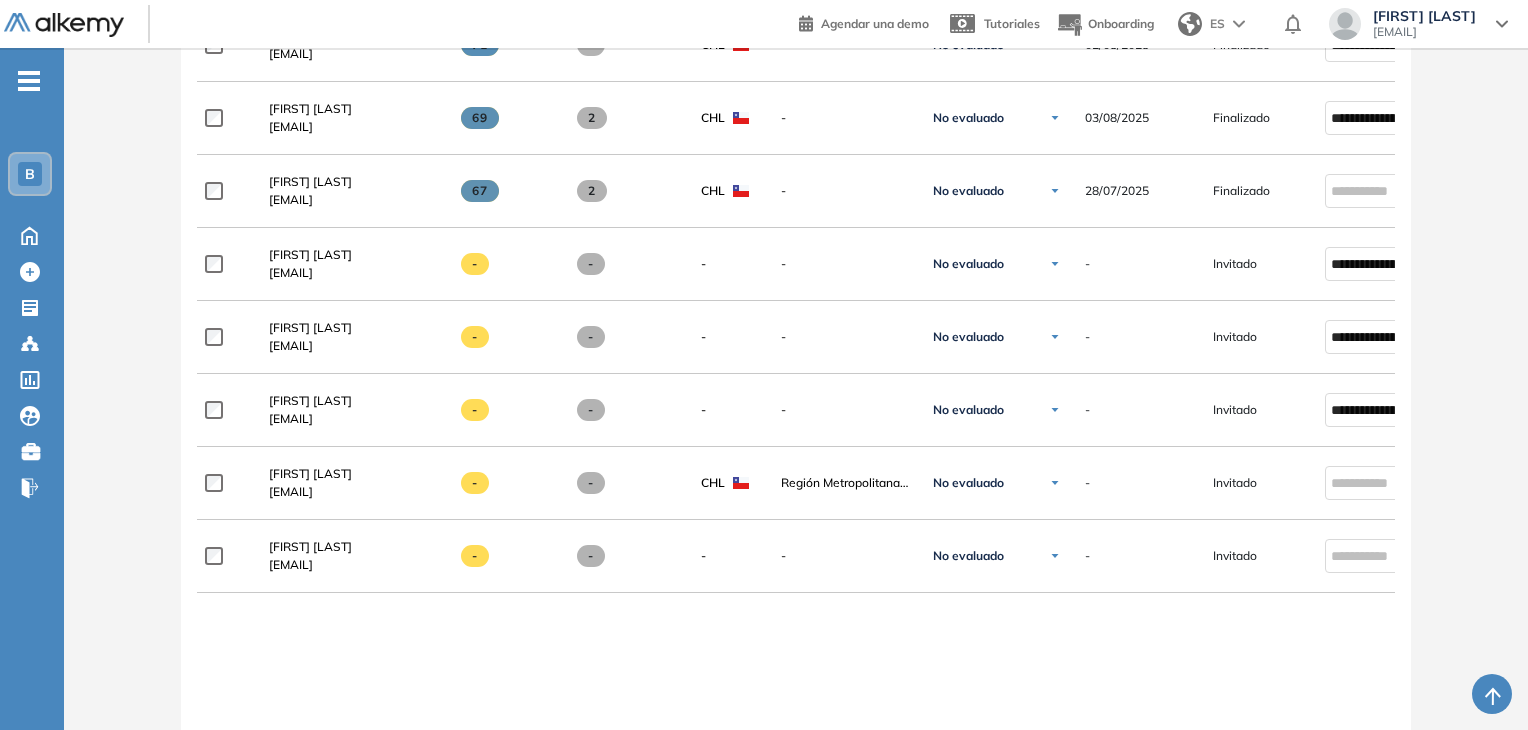 scroll, scrollTop: 720, scrollLeft: 0, axis: vertical 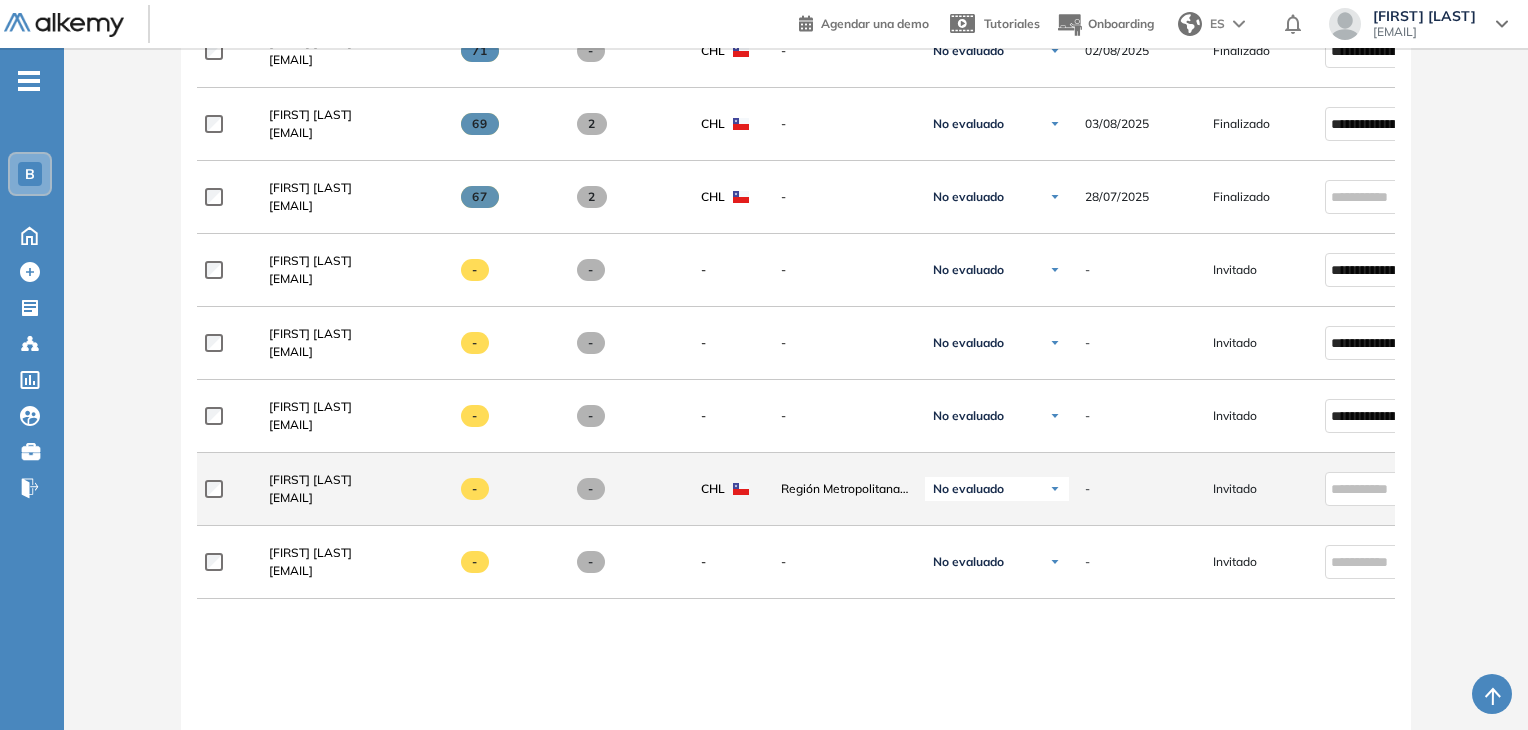 click at bounding box center (1055, 489) 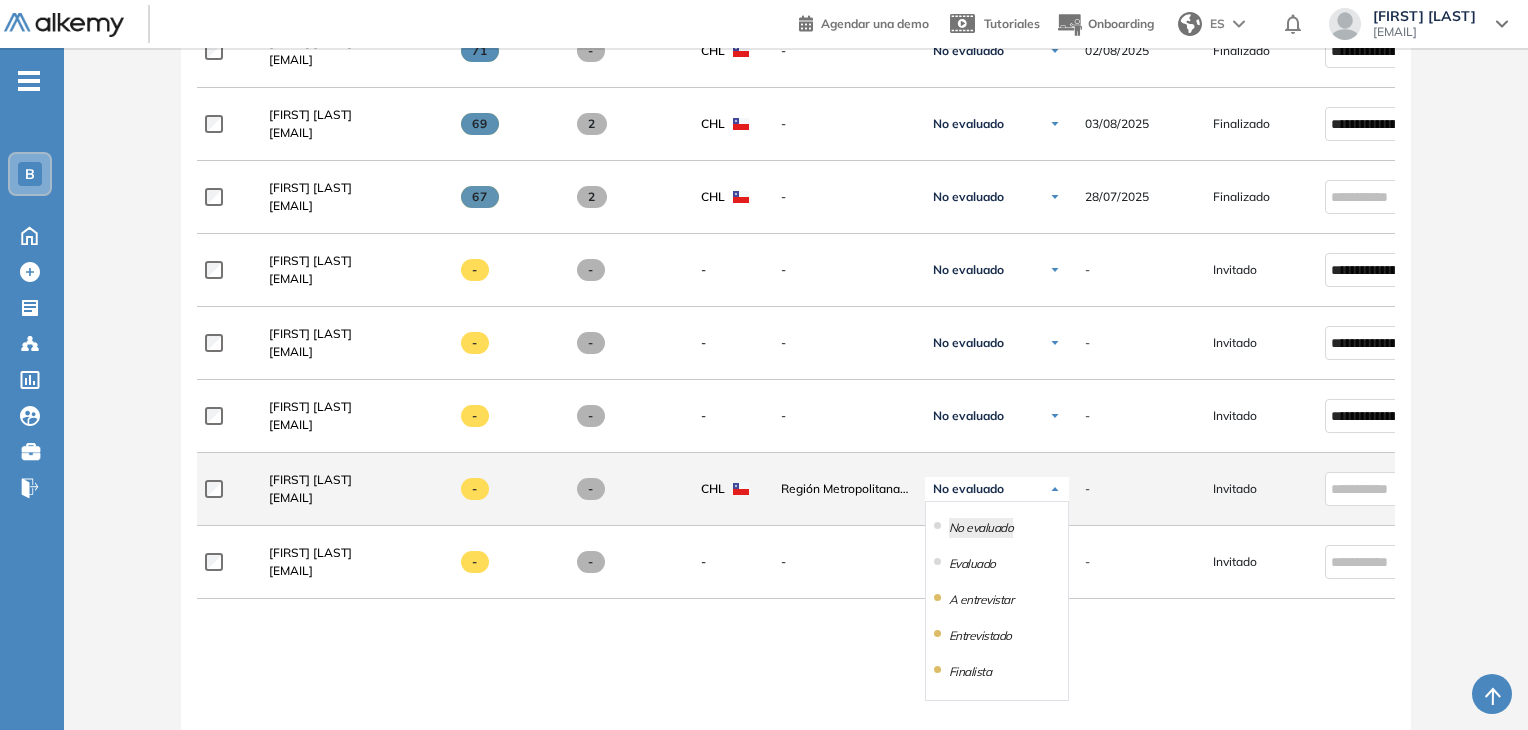 click at bounding box center [1055, 489] 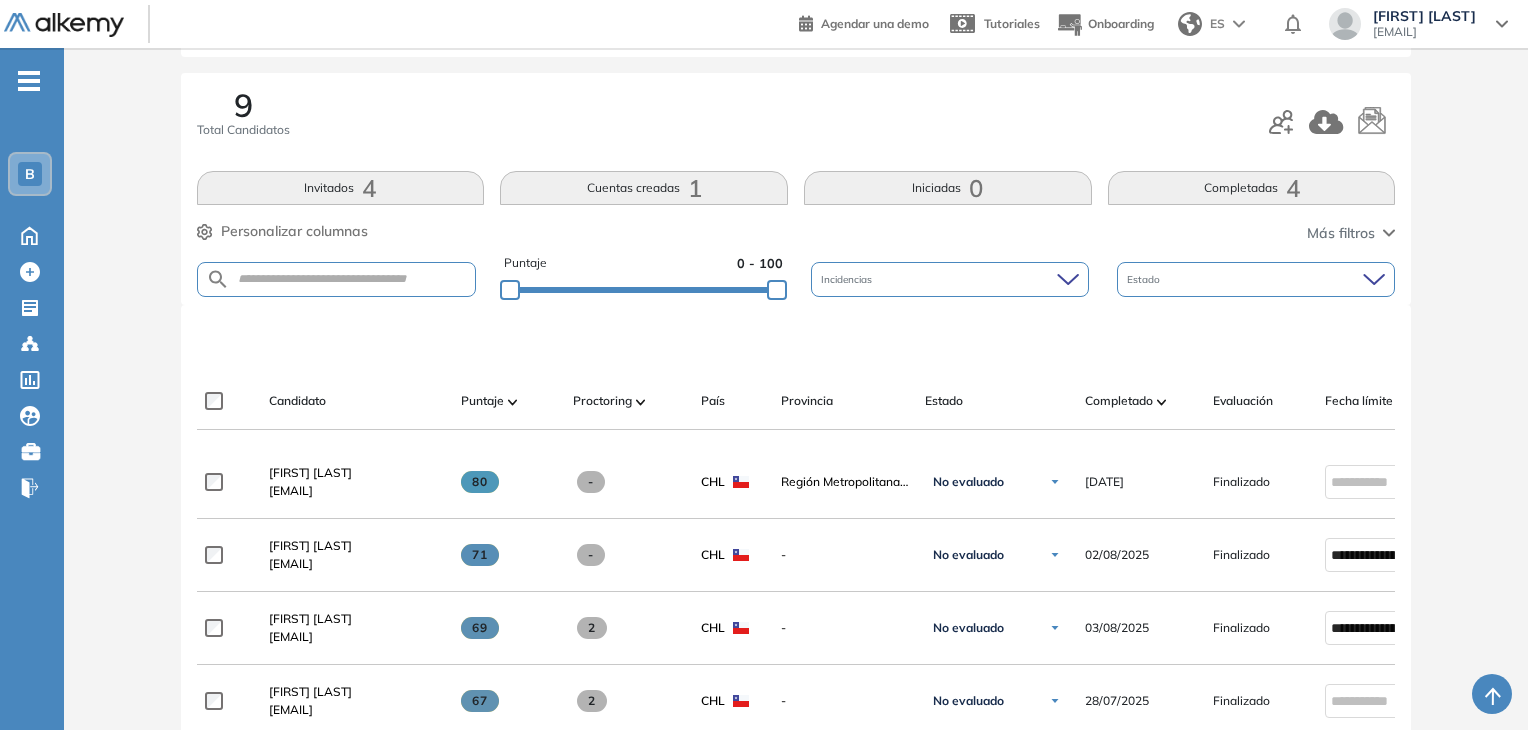 scroll, scrollTop: 130, scrollLeft: 0, axis: vertical 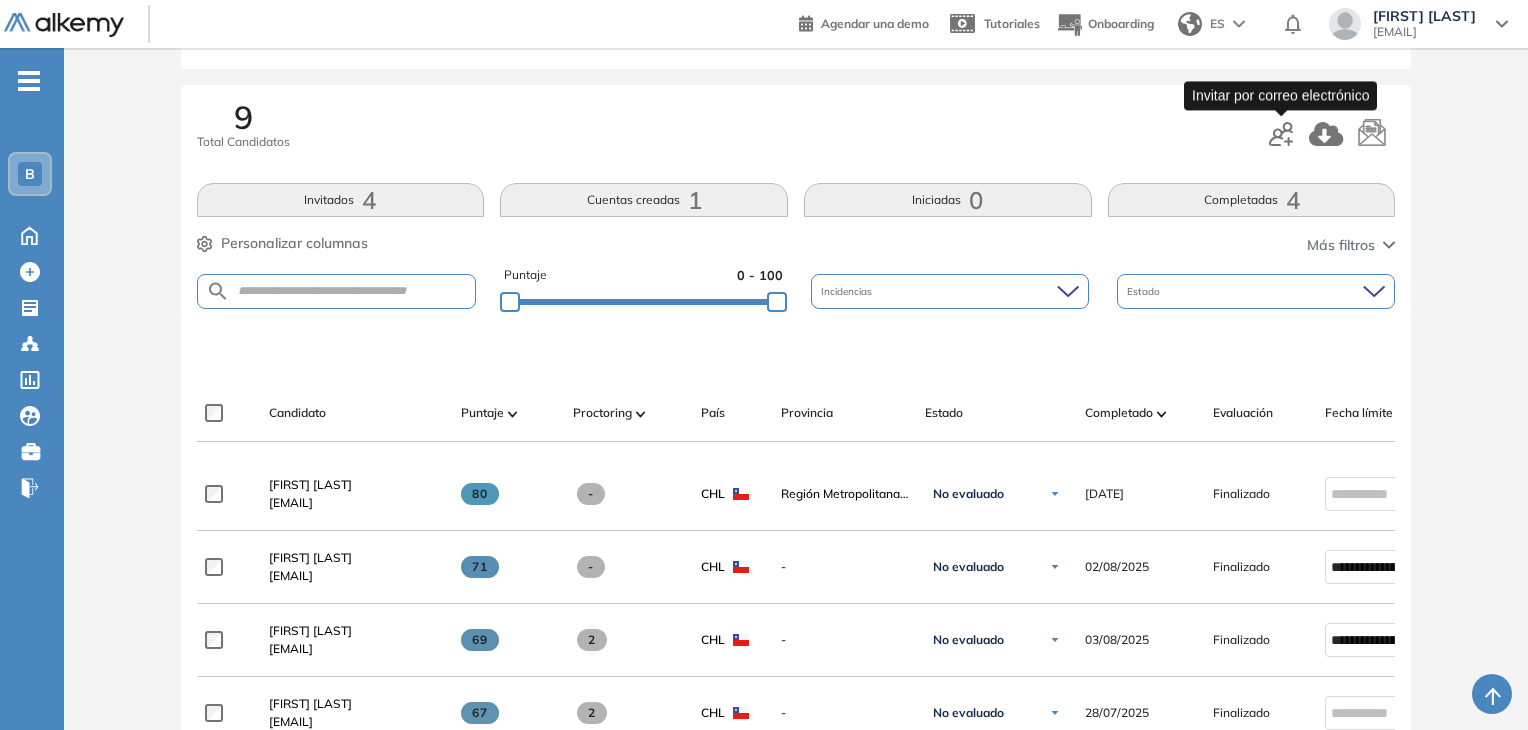 click 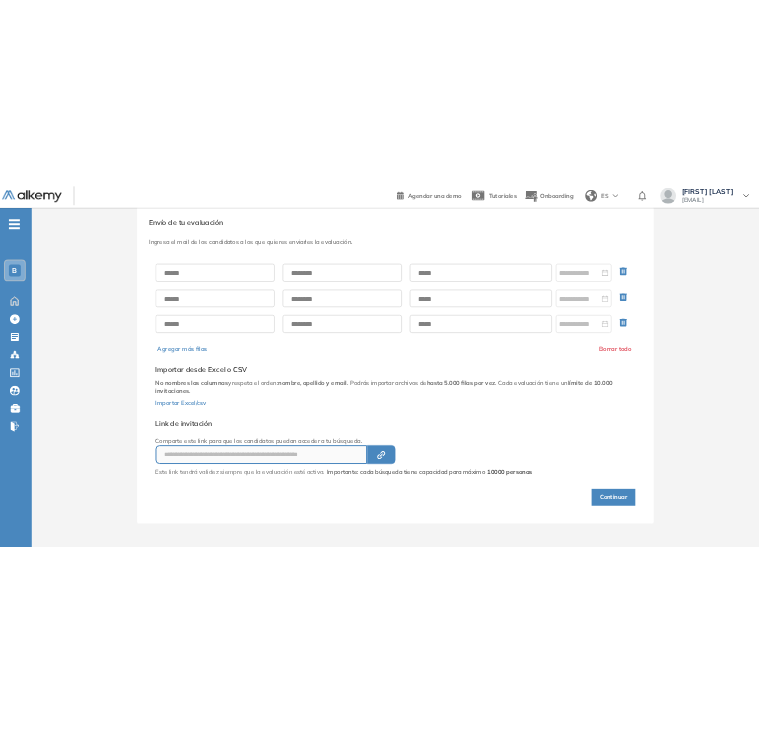scroll, scrollTop: 136, scrollLeft: 0, axis: vertical 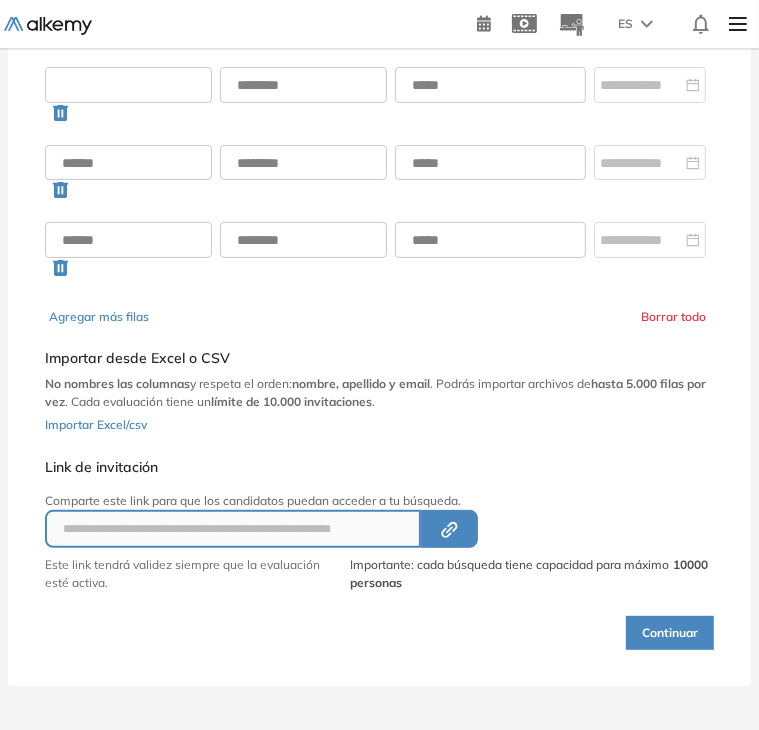 click at bounding box center [128, 85] 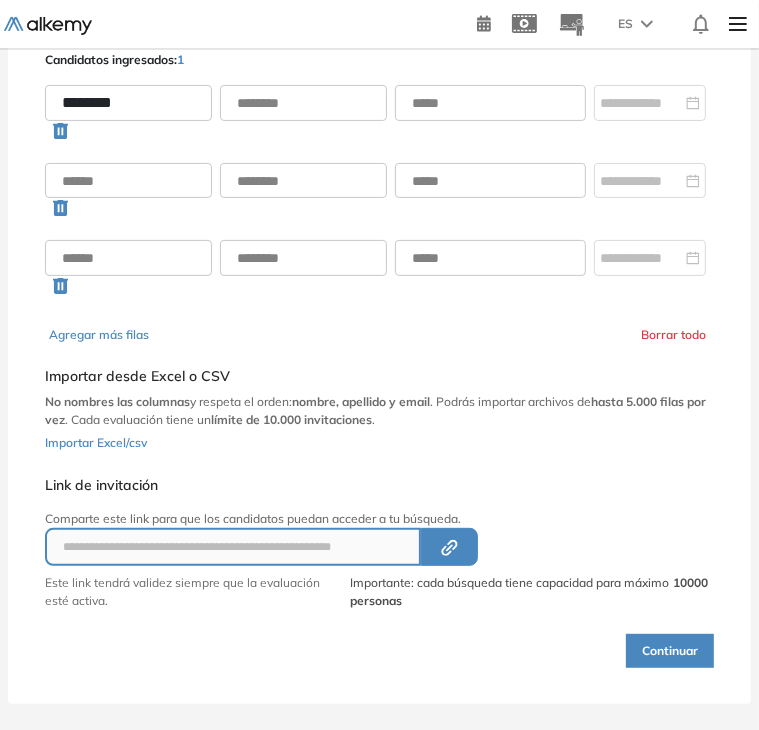type on "********" 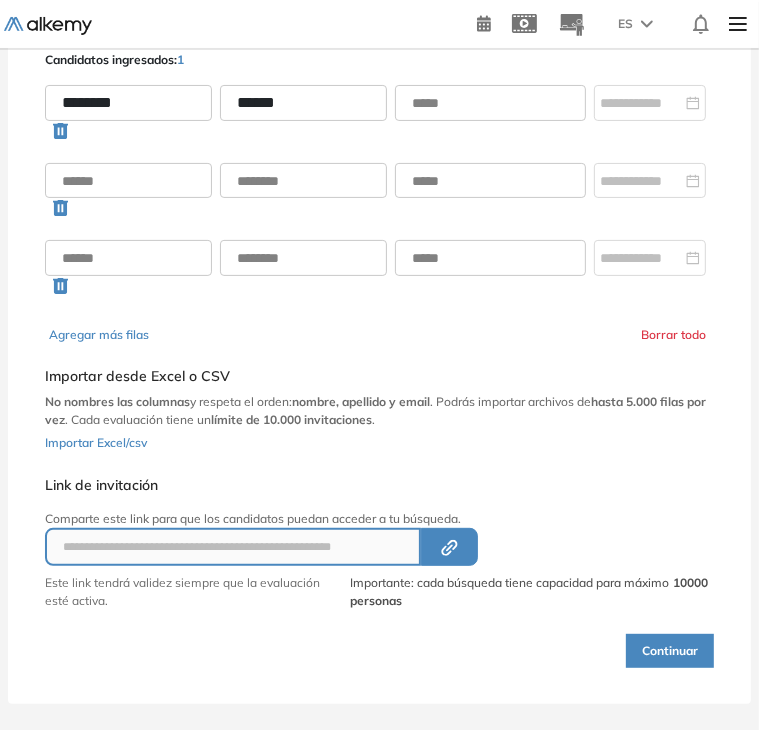 type on "******" 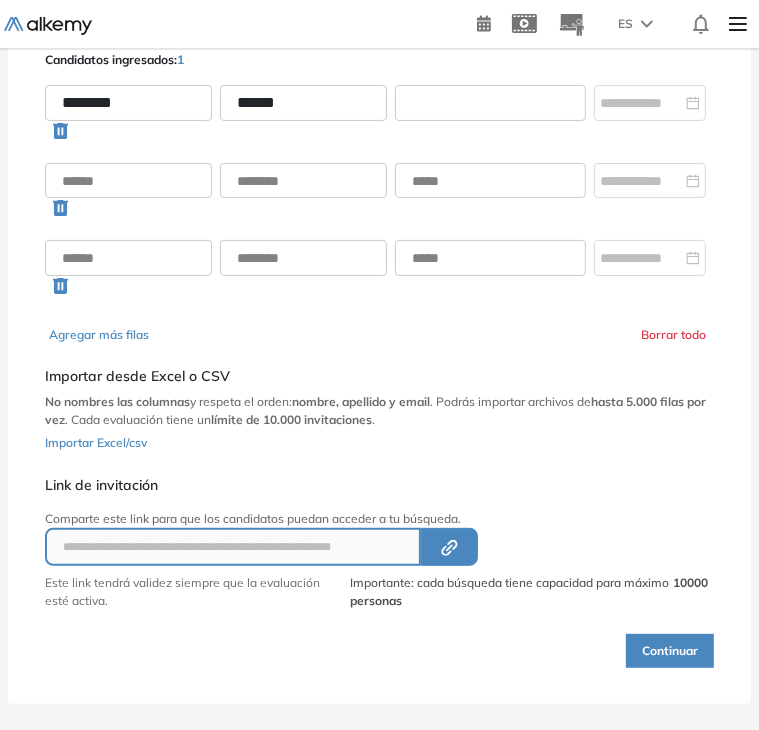 paste on "**********" 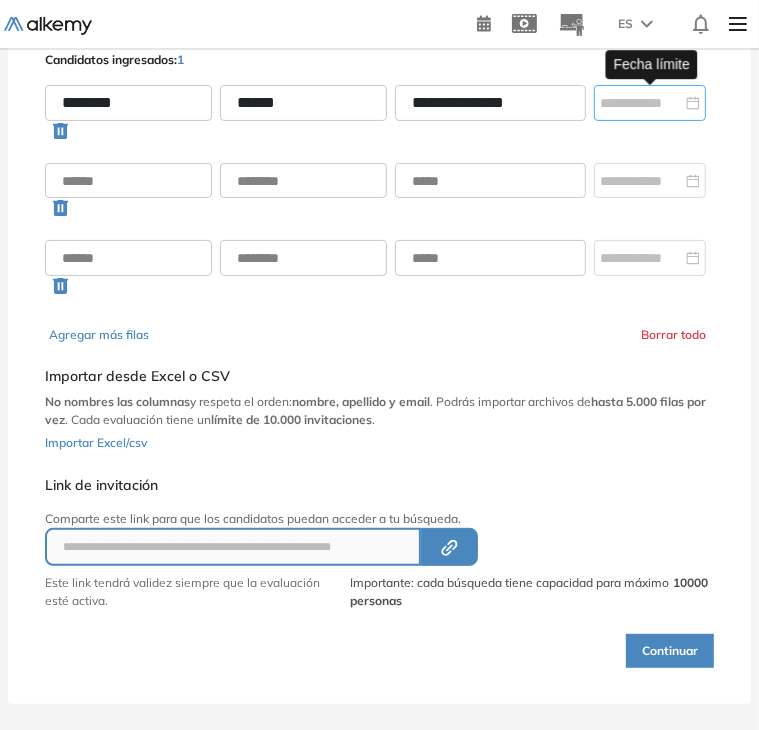 type on "**********" 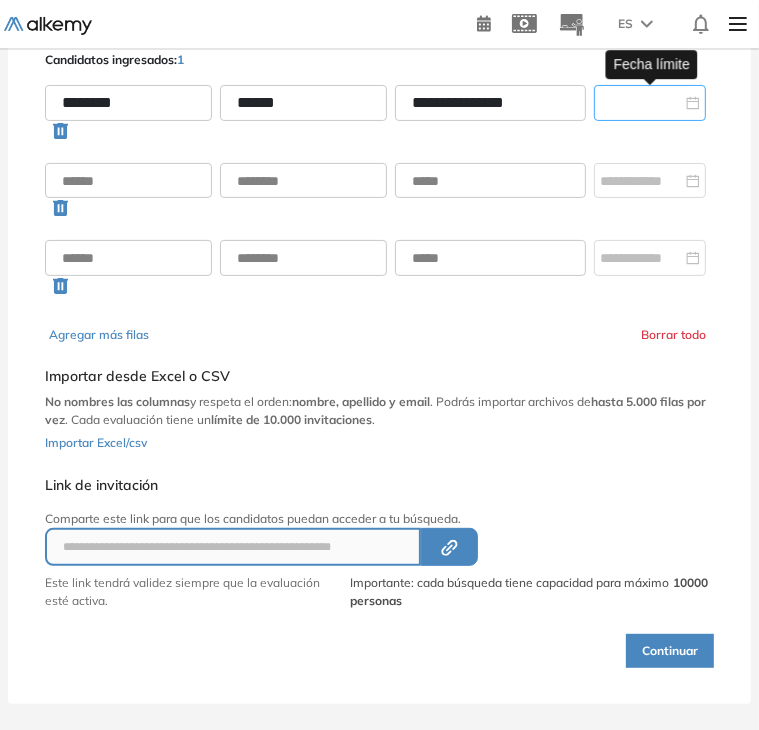 click at bounding box center (641, 103) 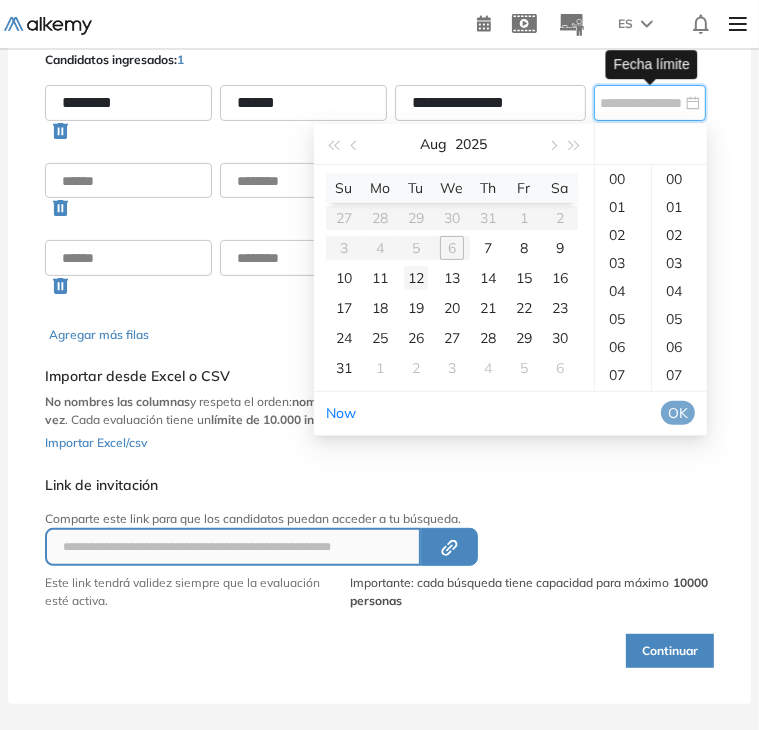 click on "12" at bounding box center (416, 278) 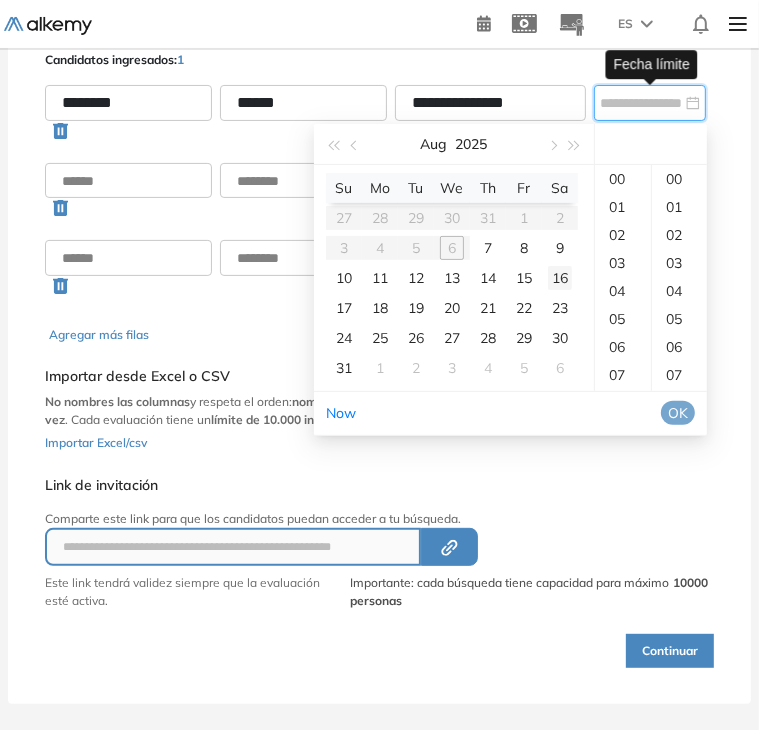 scroll, scrollTop: 116, scrollLeft: 0, axis: vertical 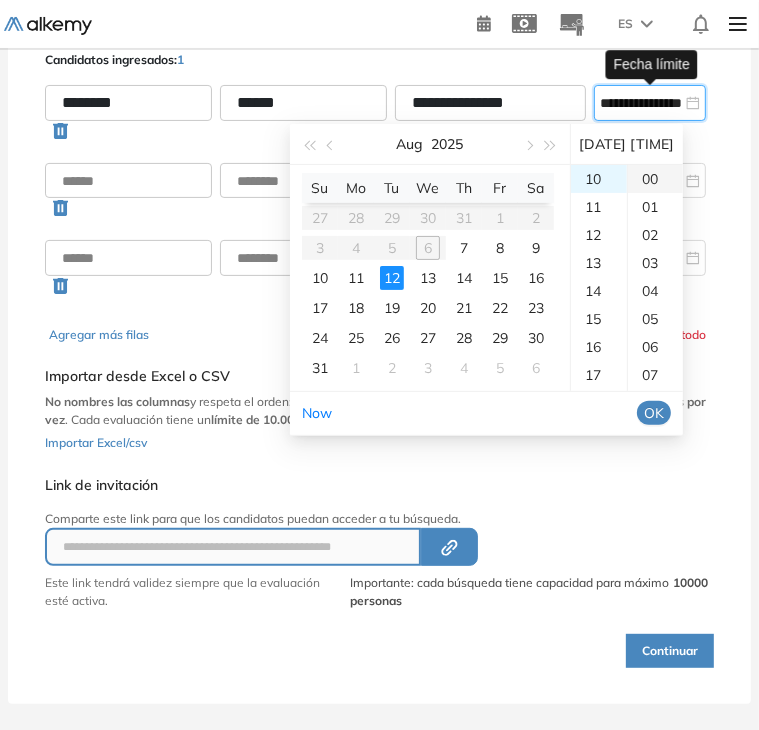click on "00" at bounding box center (655, 179) 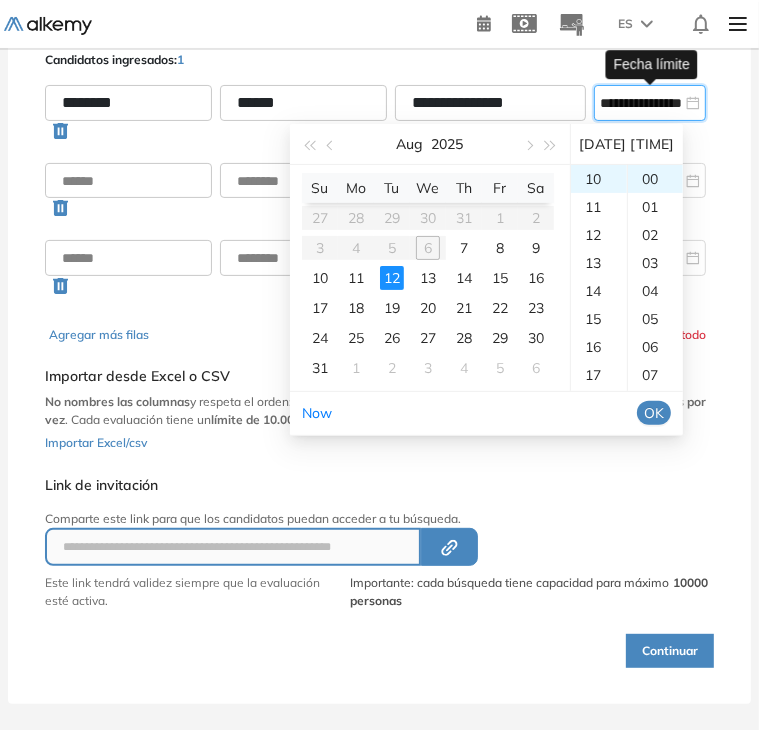 click on "OK" at bounding box center [654, 413] 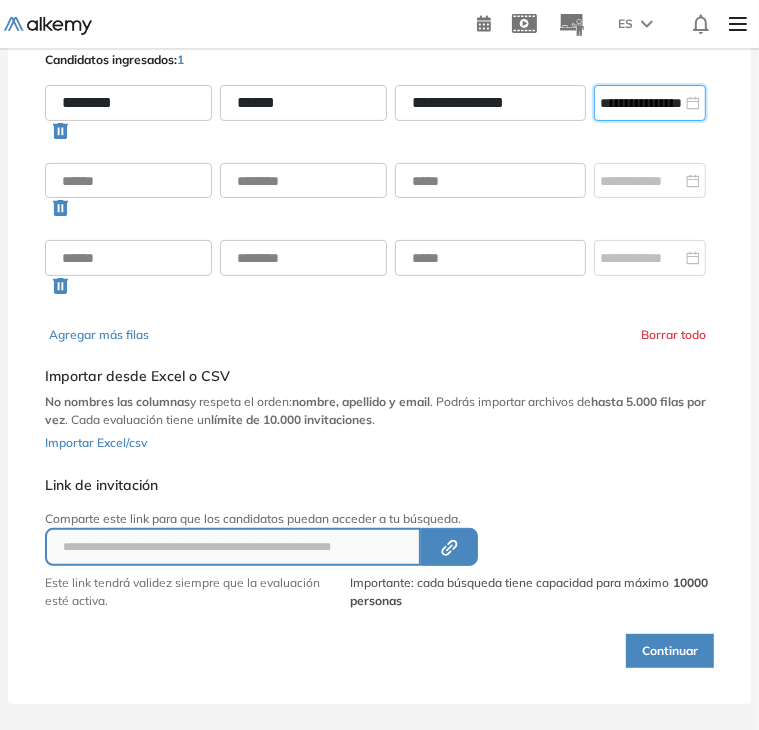 scroll, scrollTop: 155, scrollLeft: 0, axis: vertical 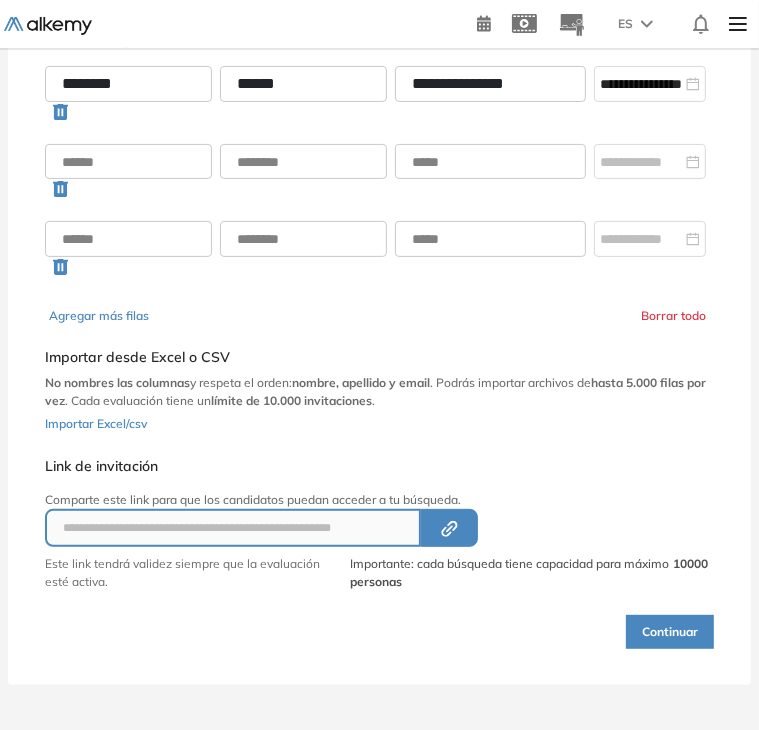 click on "Continuar" at bounding box center (670, 632) 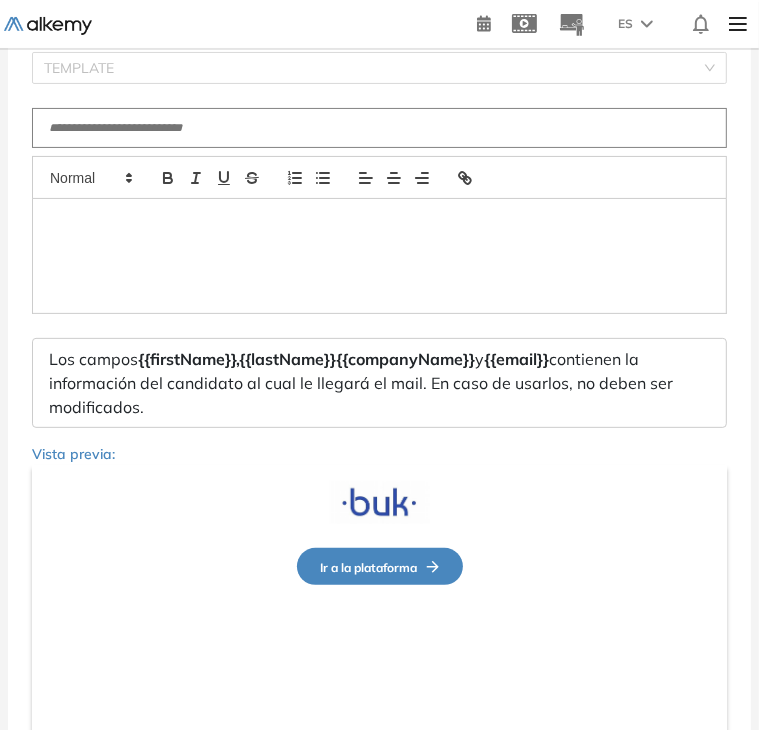 type on "**********" 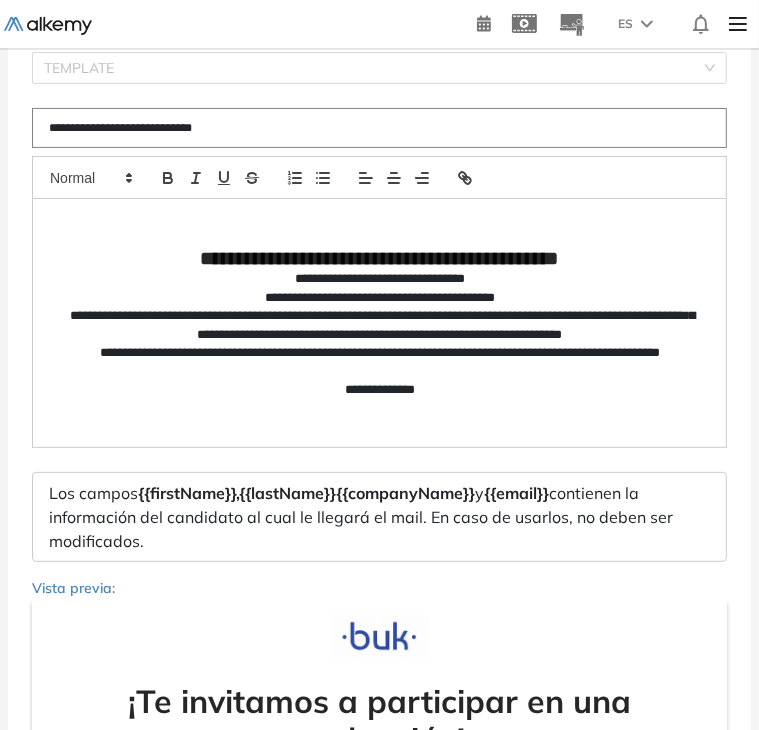 click on "**********" at bounding box center [380, 325] 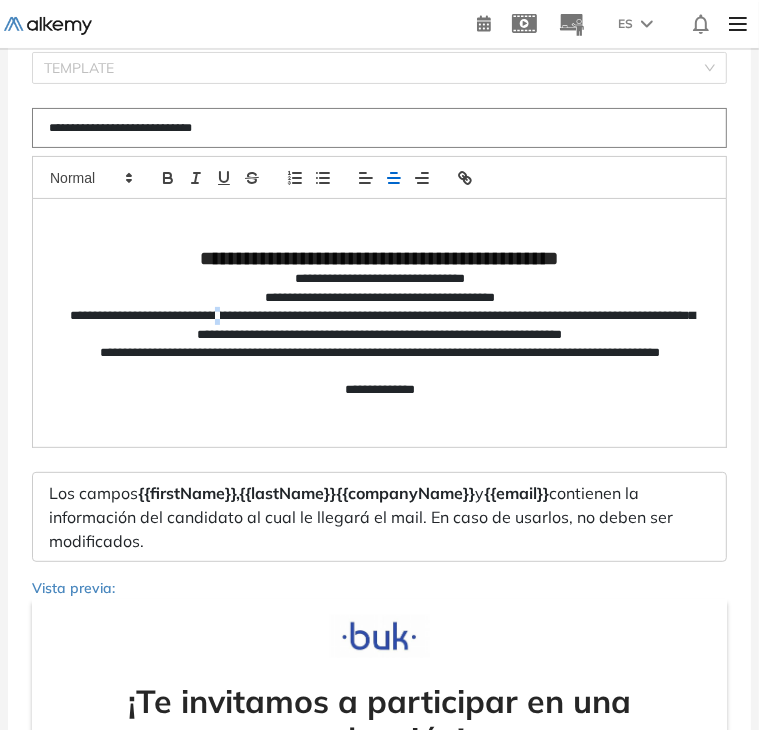 click on "**********" at bounding box center [380, 325] 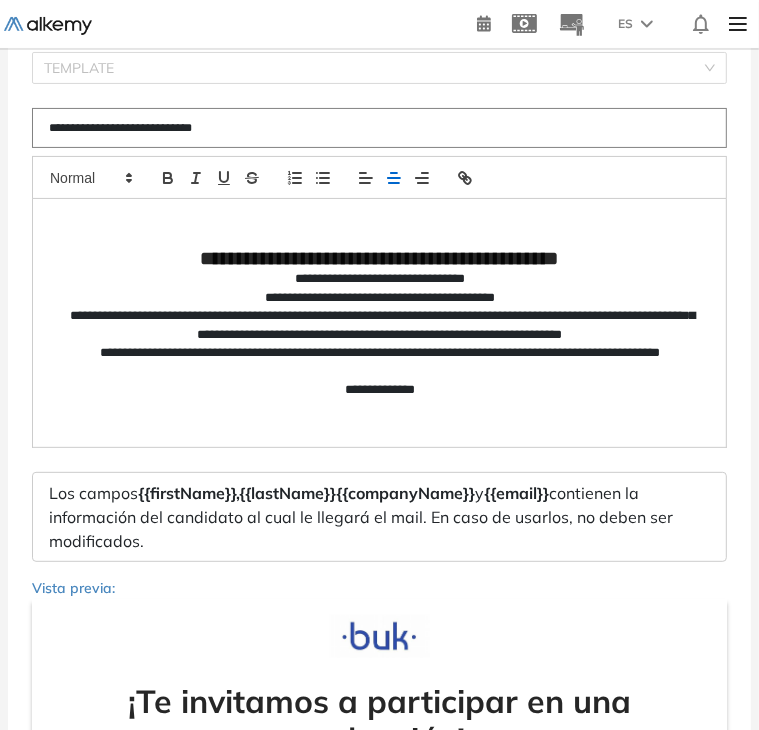 click on "**********" at bounding box center [380, 325] 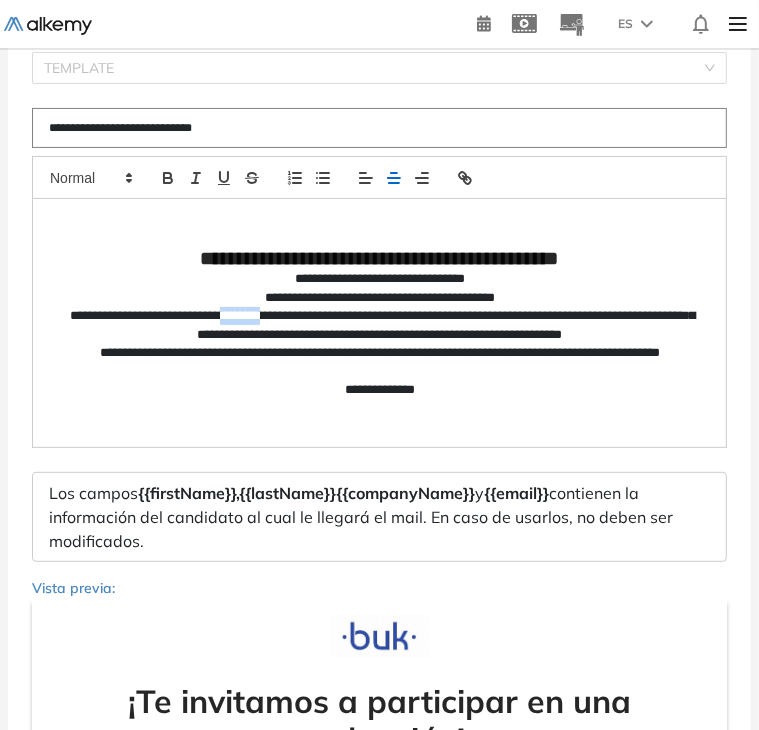 click on "**********" at bounding box center (380, 325) 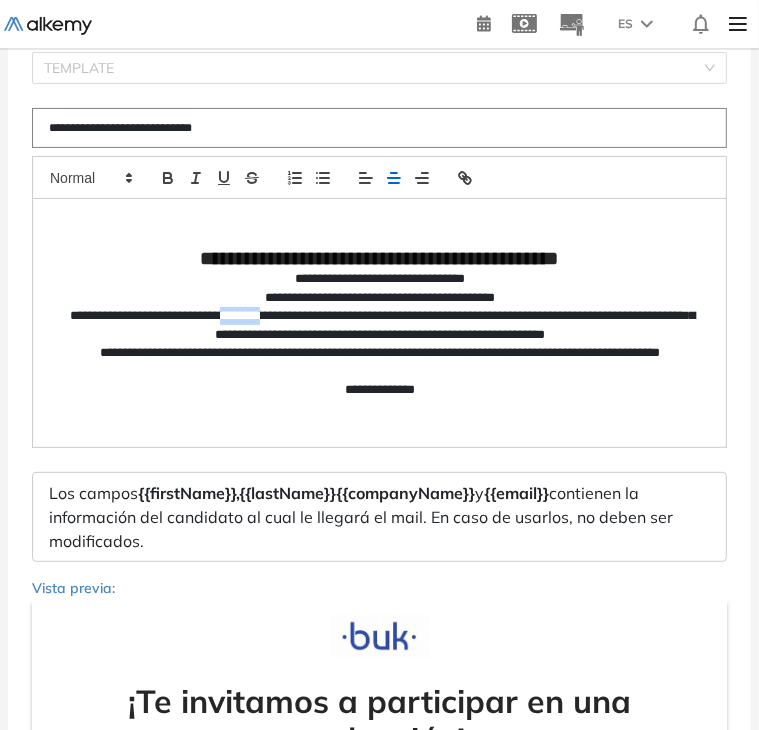 type 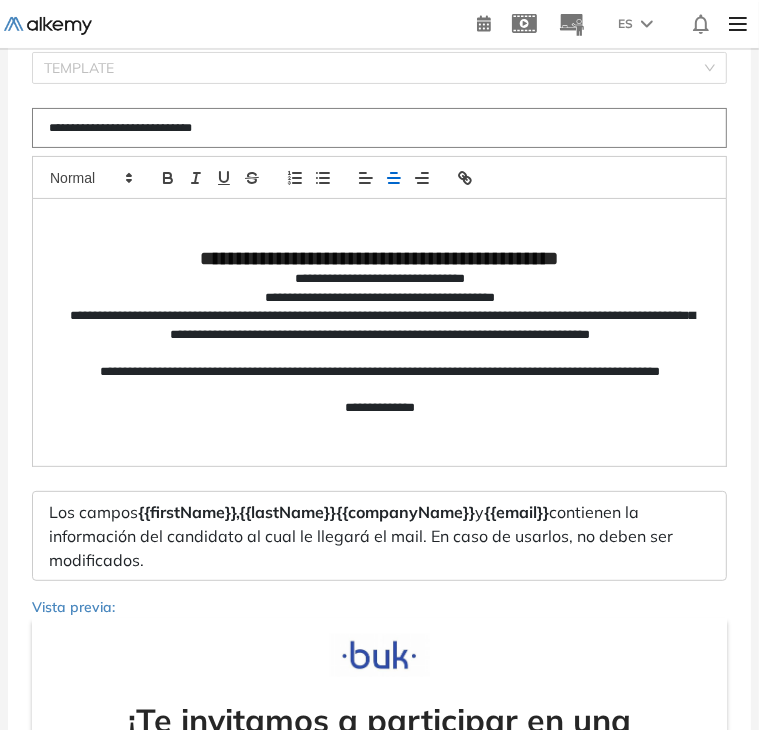 scroll, scrollTop: 644, scrollLeft: 0, axis: vertical 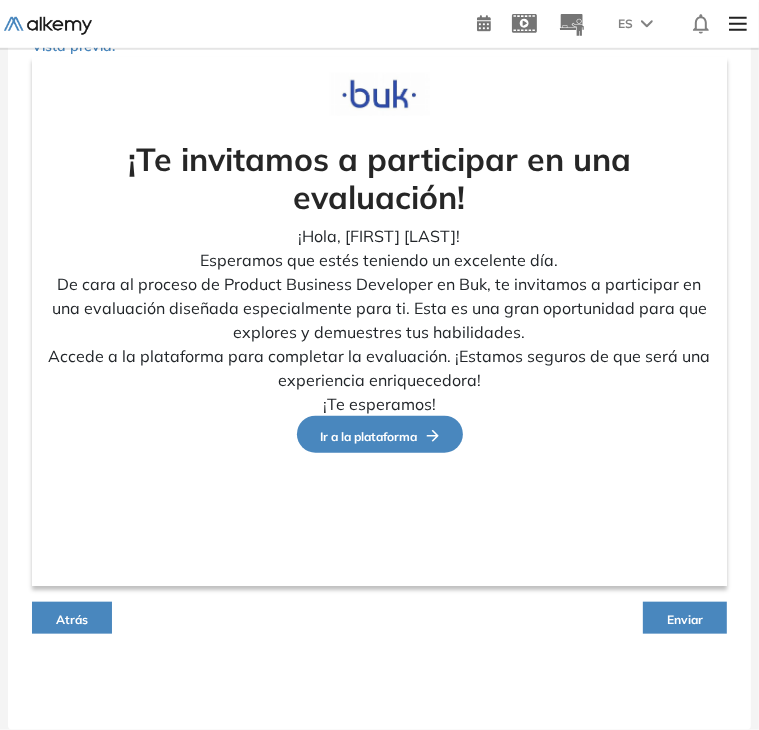 click on "Enviar" at bounding box center [685, 618] 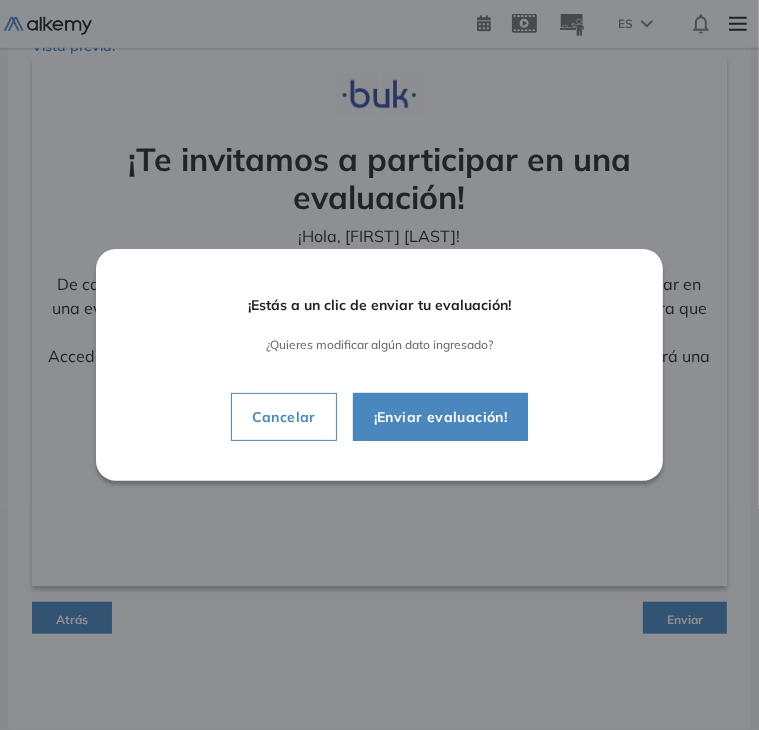 click on "¡Enviar evaluación!" at bounding box center [441, 417] 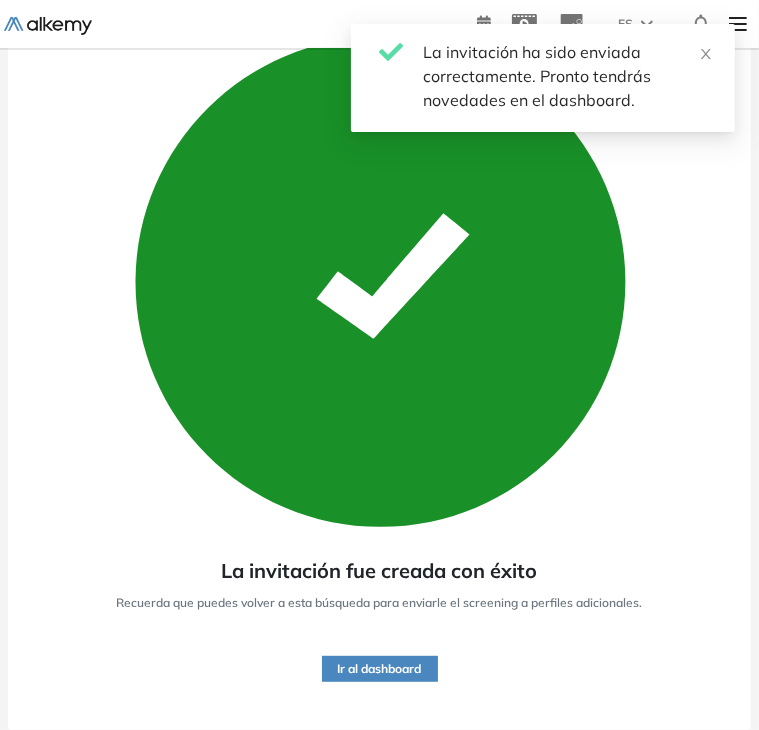 scroll, scrollTop: 152, scrollLeft: 0, axis: vertical 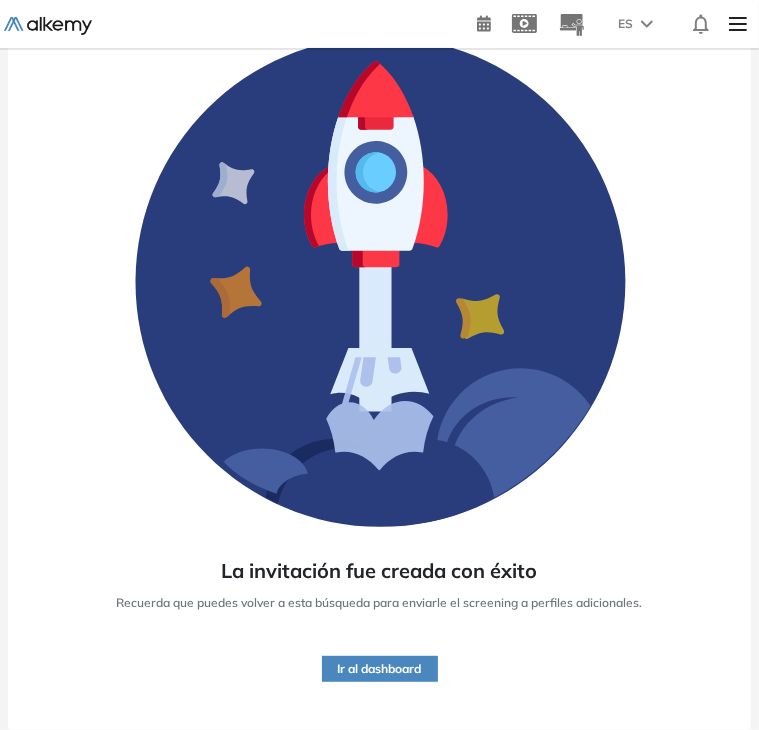 click on "Ir al dashboard" at bounding box center (380, 669) 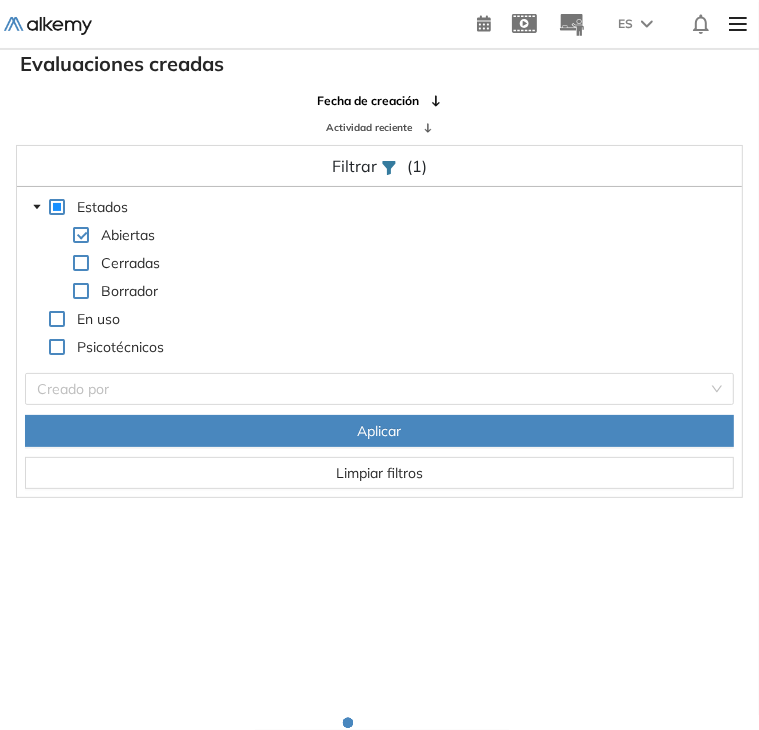scroll, scrollTop: 48, scrollLeft: 0, axis: vertical 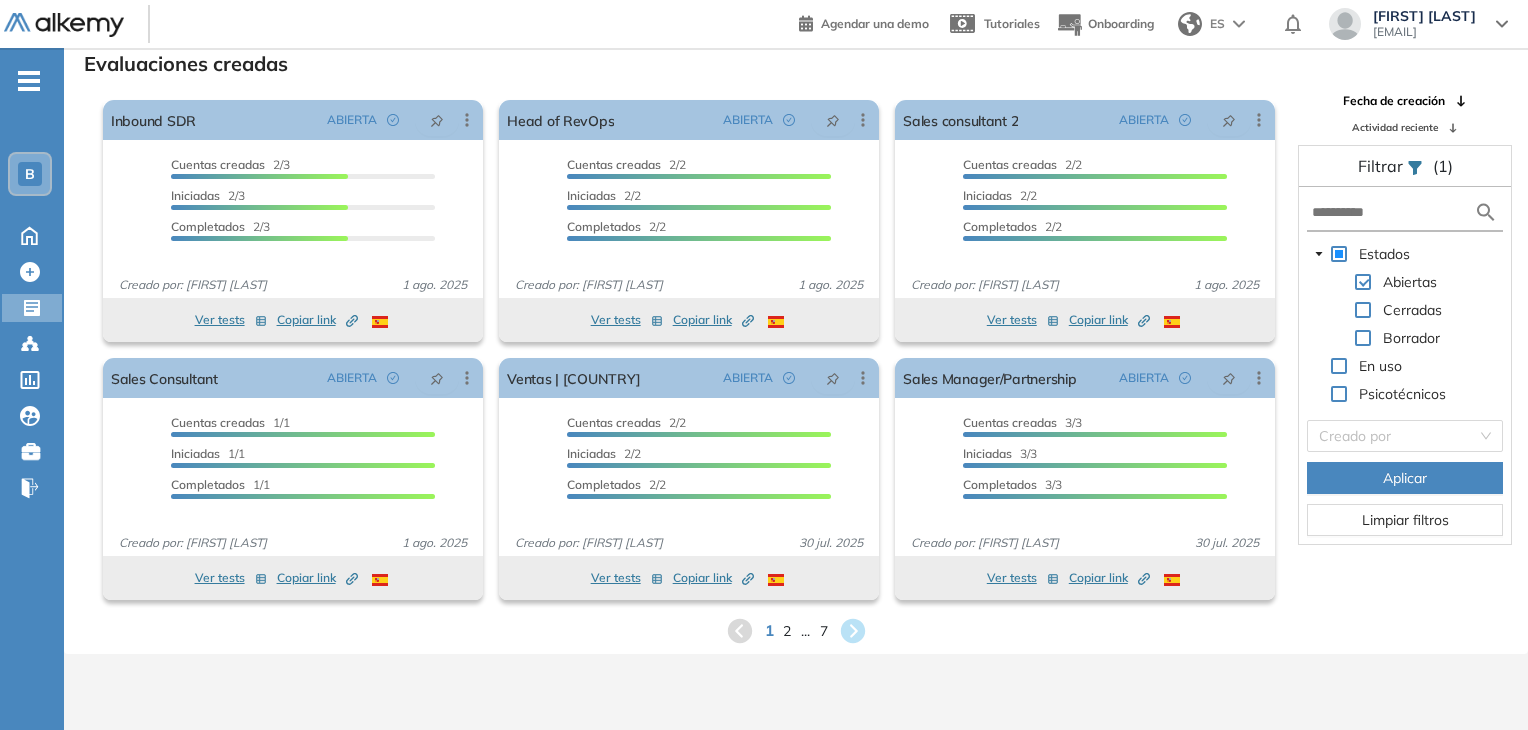 click on "1" at bounding box center (768, 630) 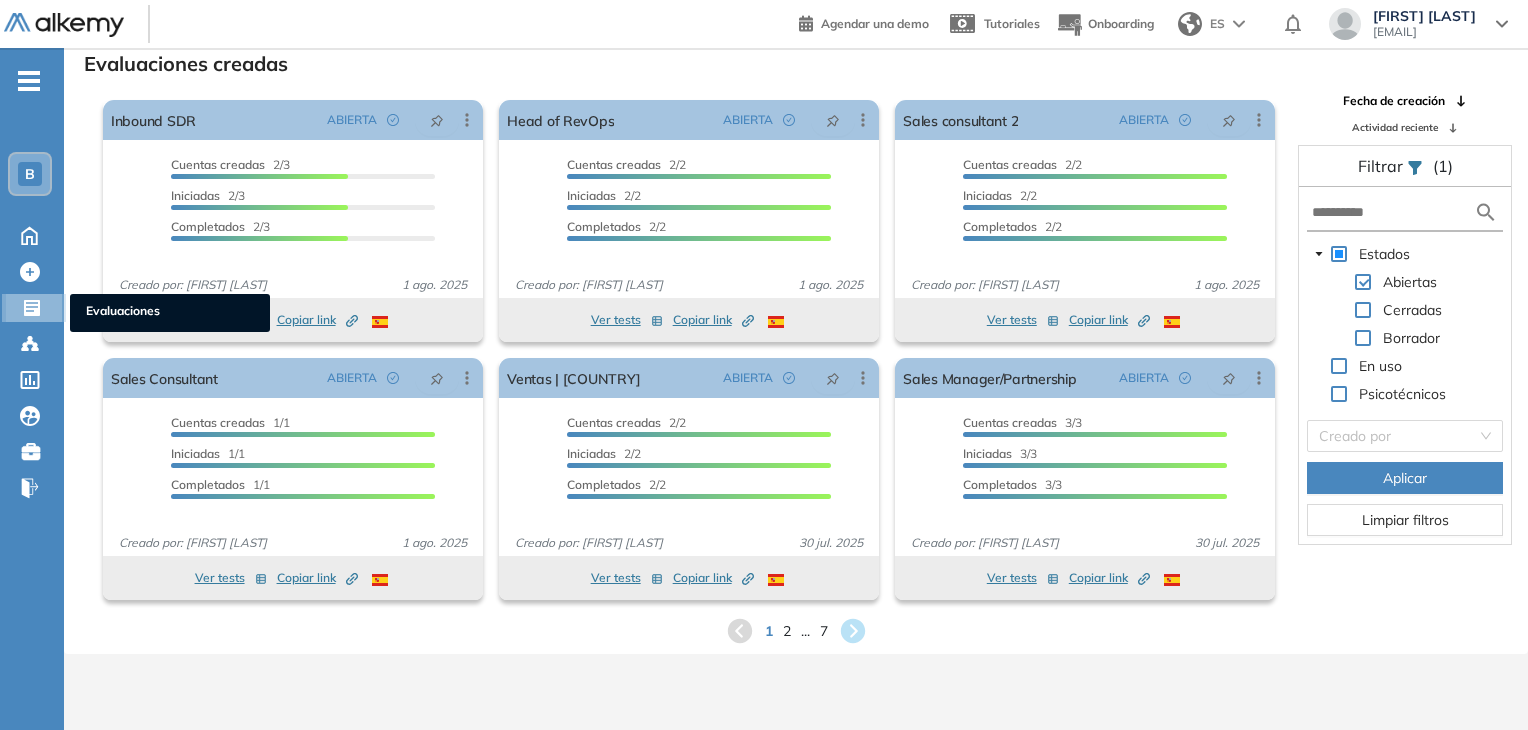 click 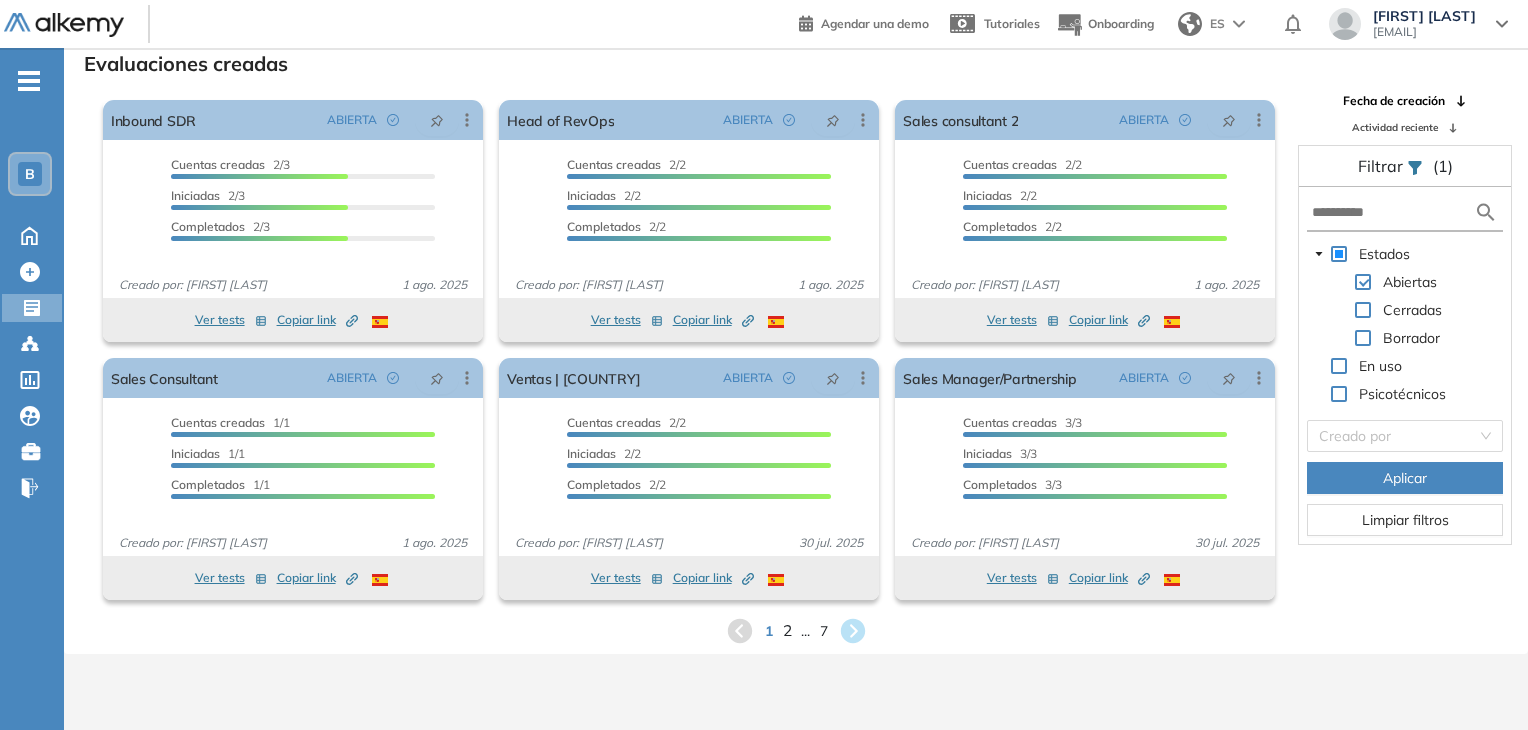 click on "2" at bounding box center (786, 630) 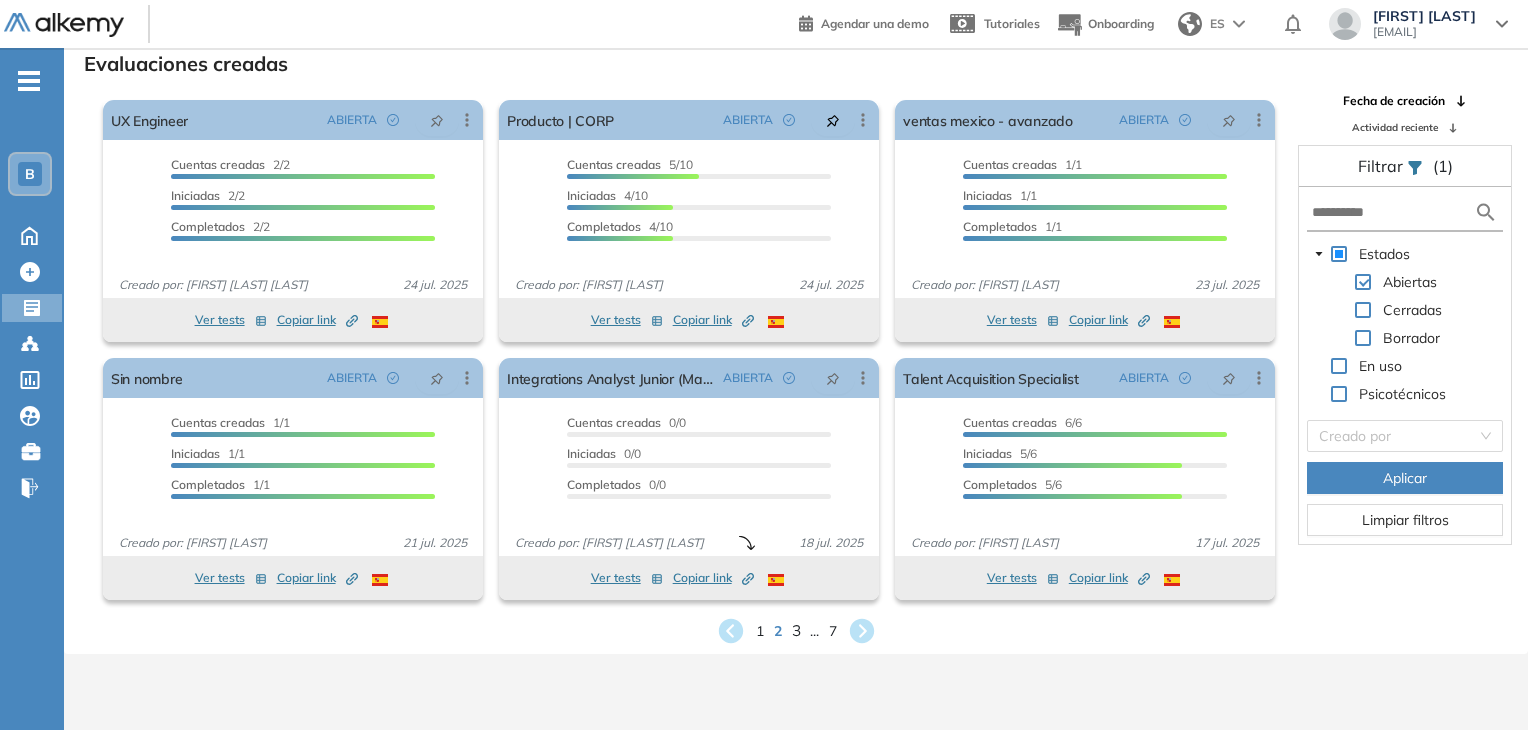 click on "3" at bounding box center (795, 630) 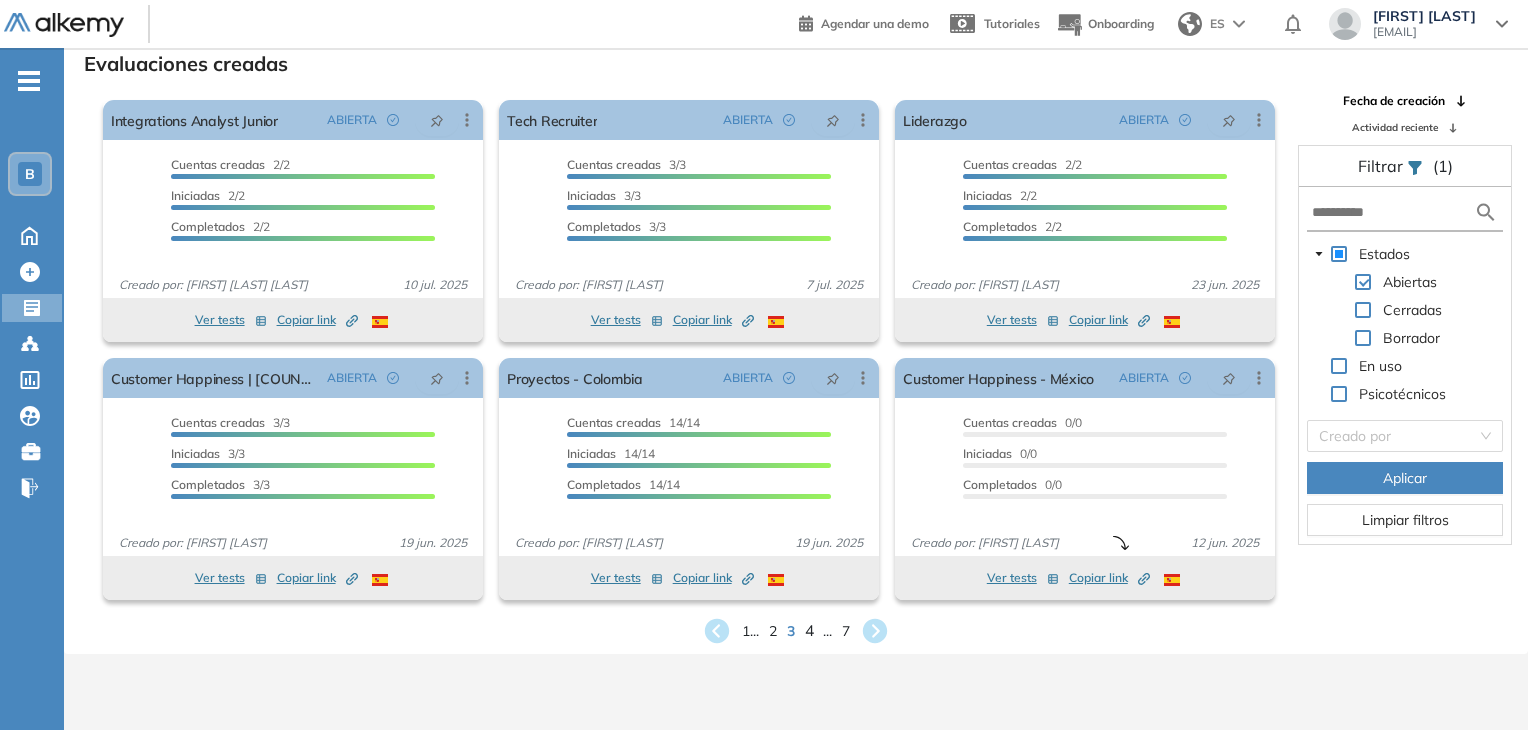 click on "4" at bounding box center (809, 630) 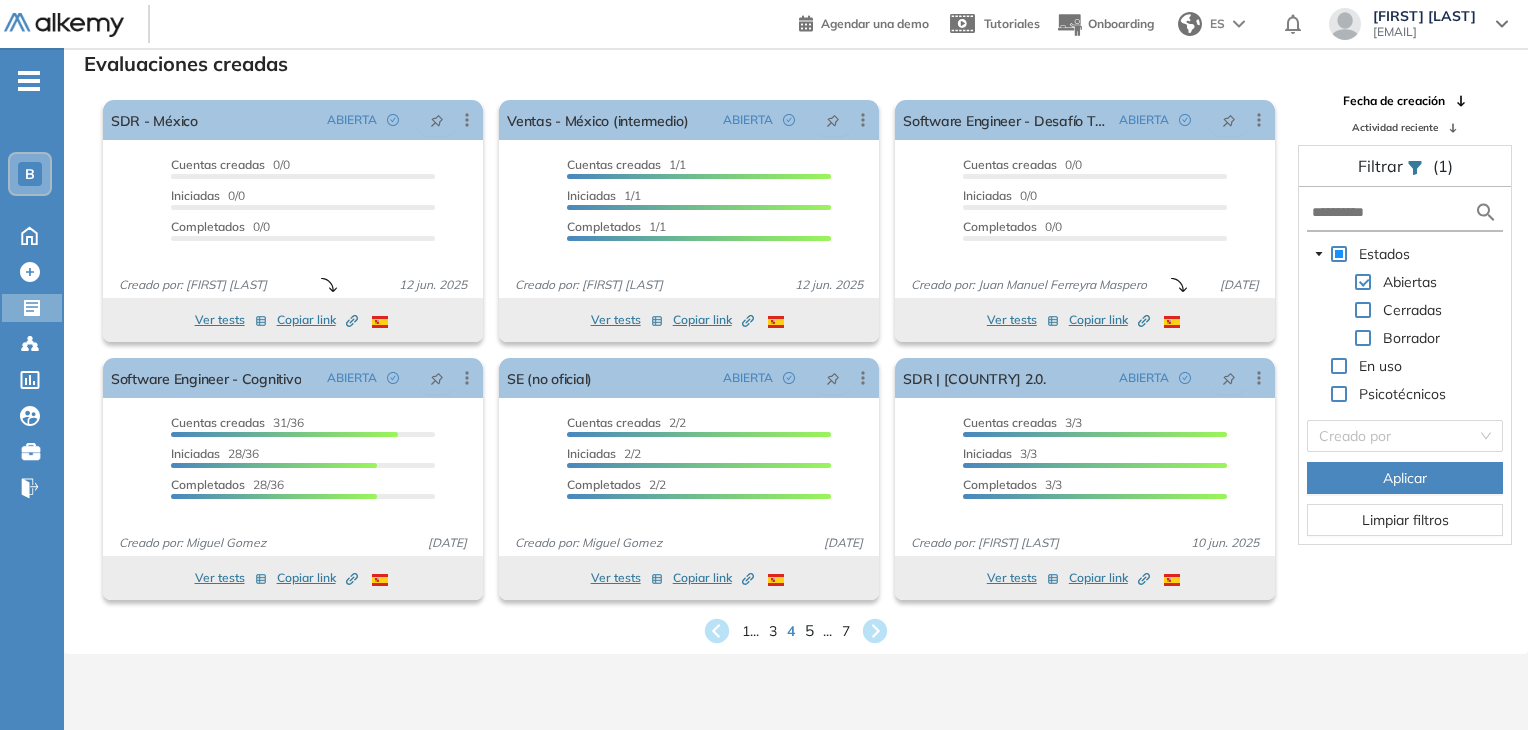 click on "5" at bounding box center [809, 630] 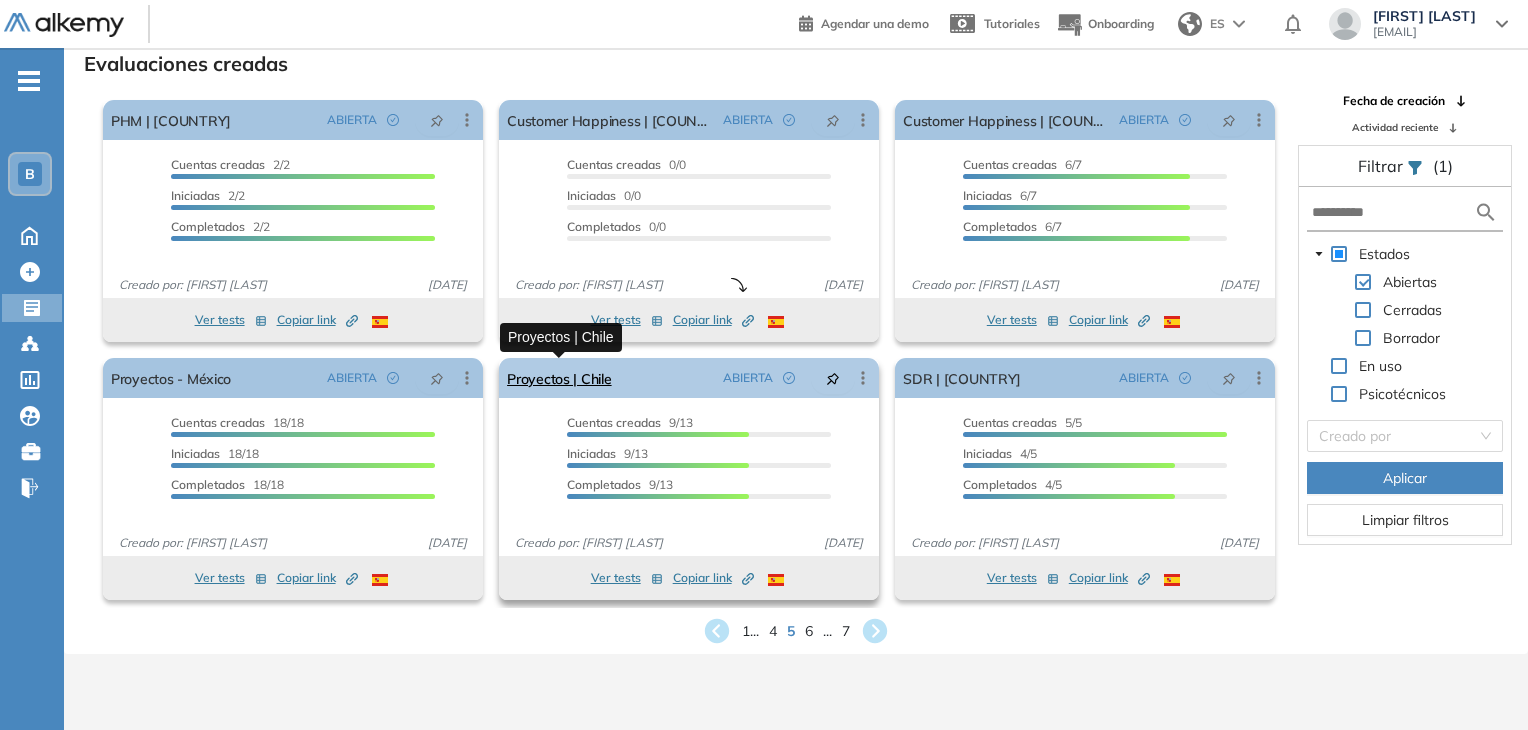 click on "Proyectos | Chile" at bounding box center [559, 378] 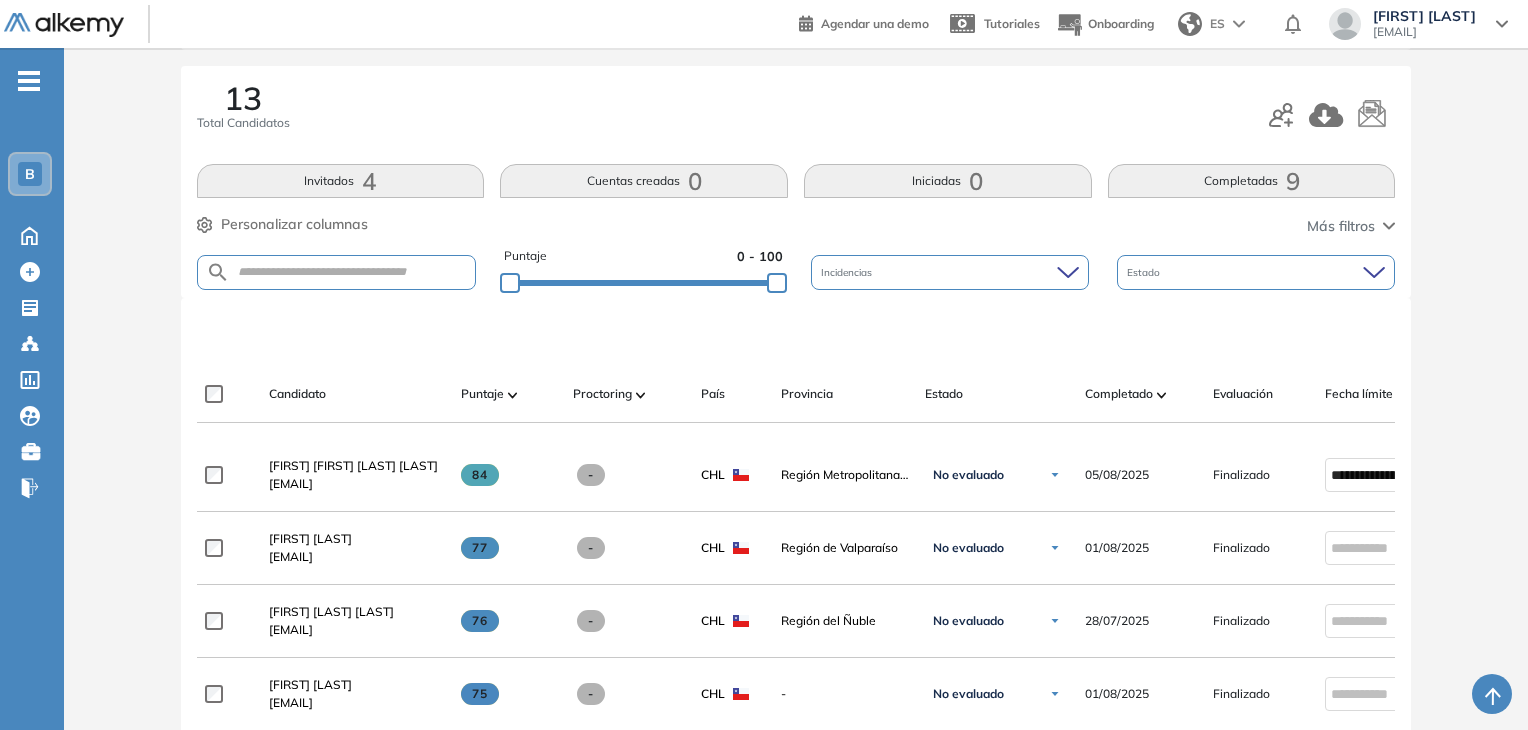scroll, scrollTop: 172, scrollLeft: 0, axis: vertical 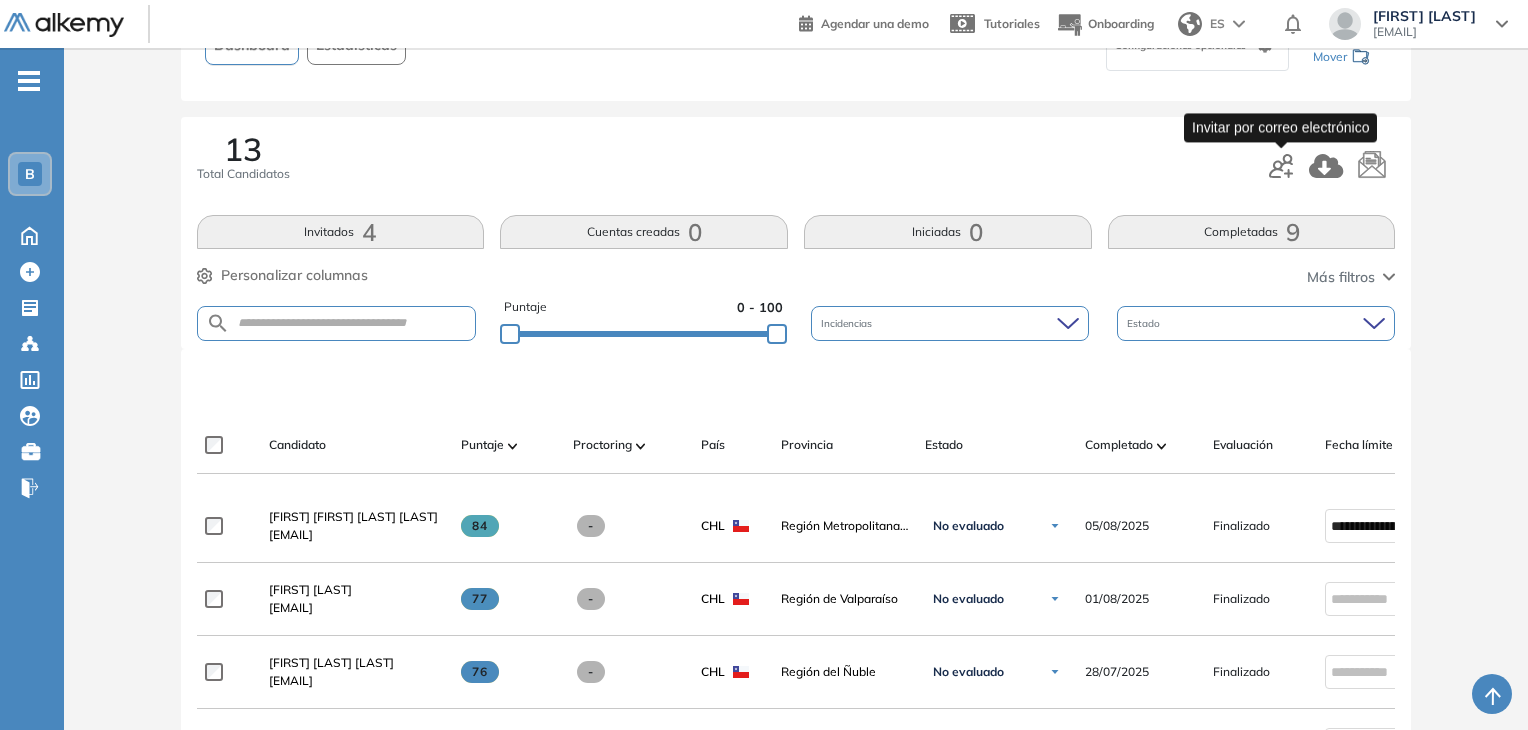click 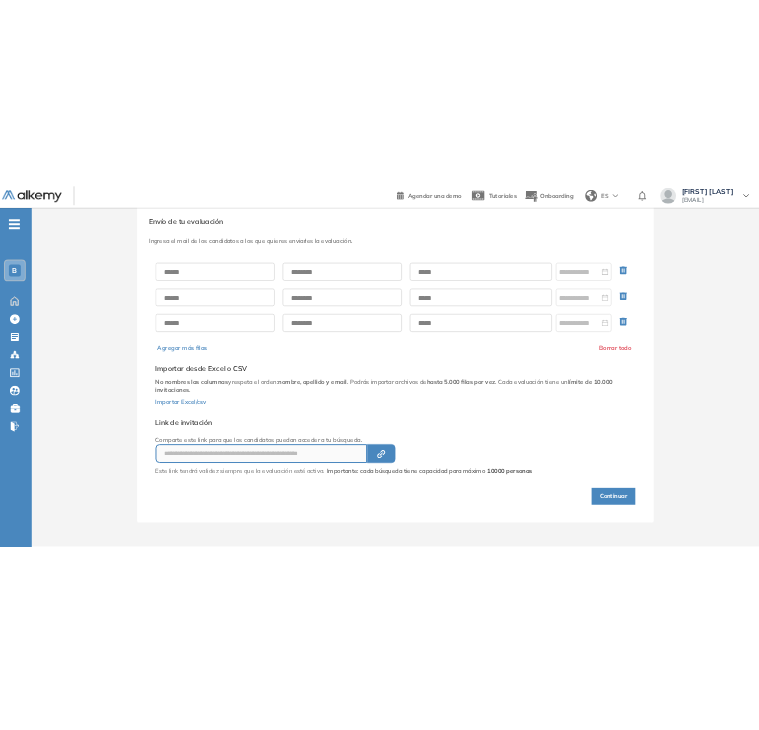 scroll, scrollTop: 42, scrollLeft: 0, axis: vertical 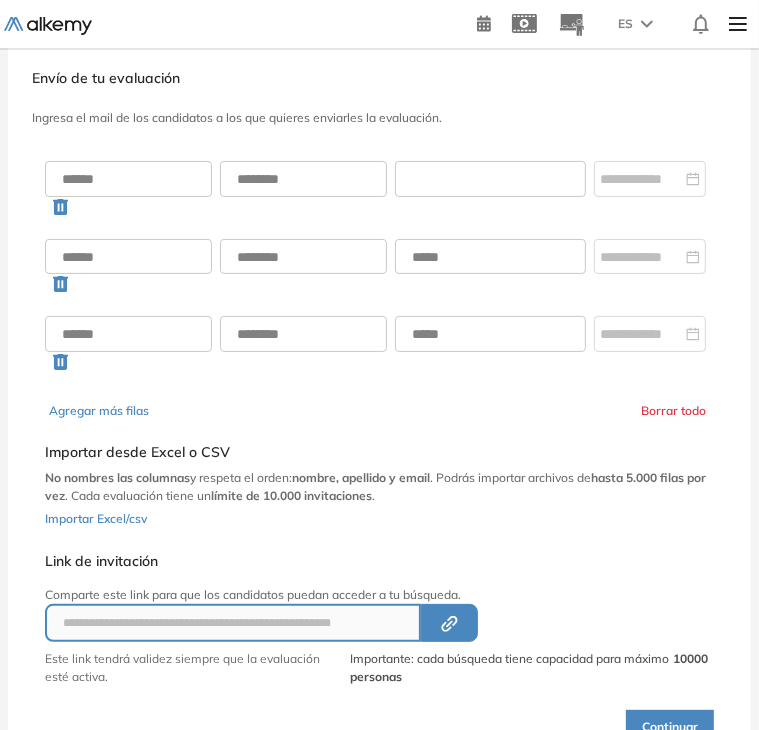 click at bounding box center (490, 179) 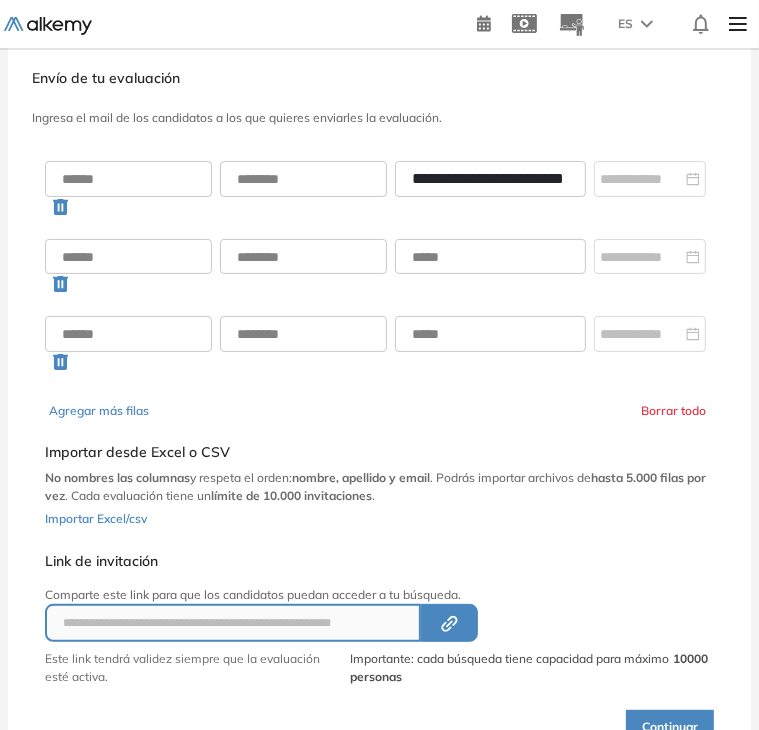 scroll, scrollTop: 0, scrollLeft: 44, axis: horizontal 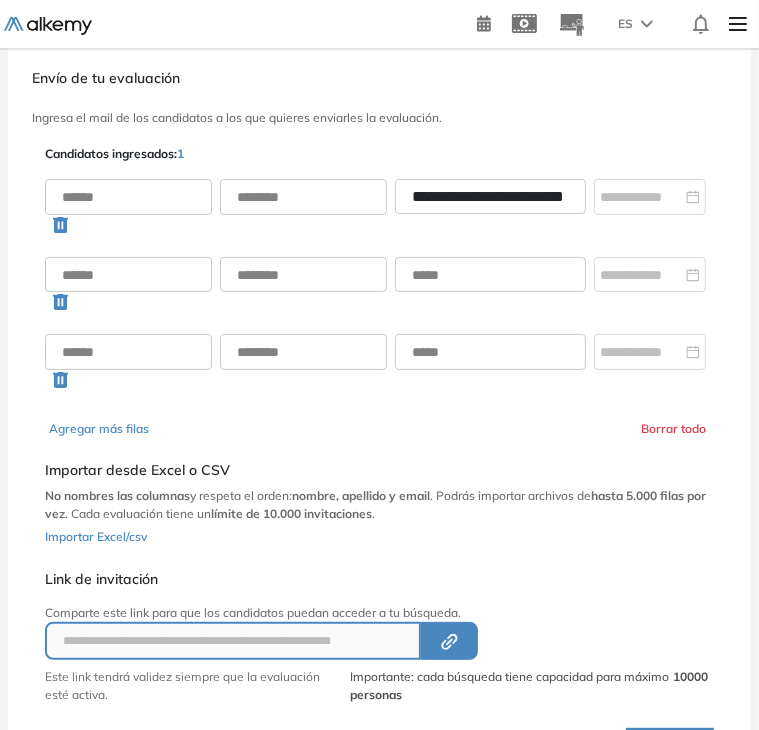 type on "**********" 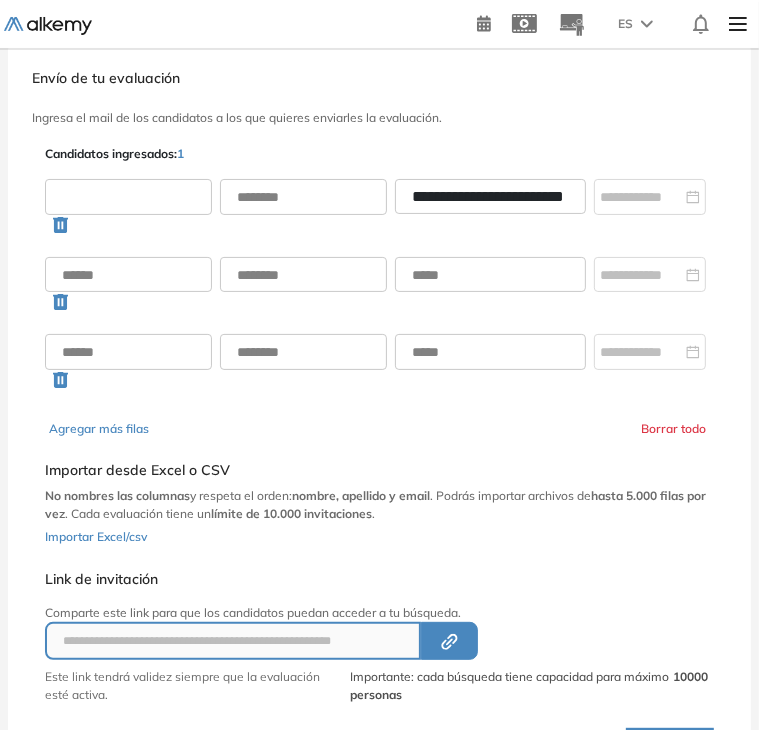 click at bounding box center [128, 197] 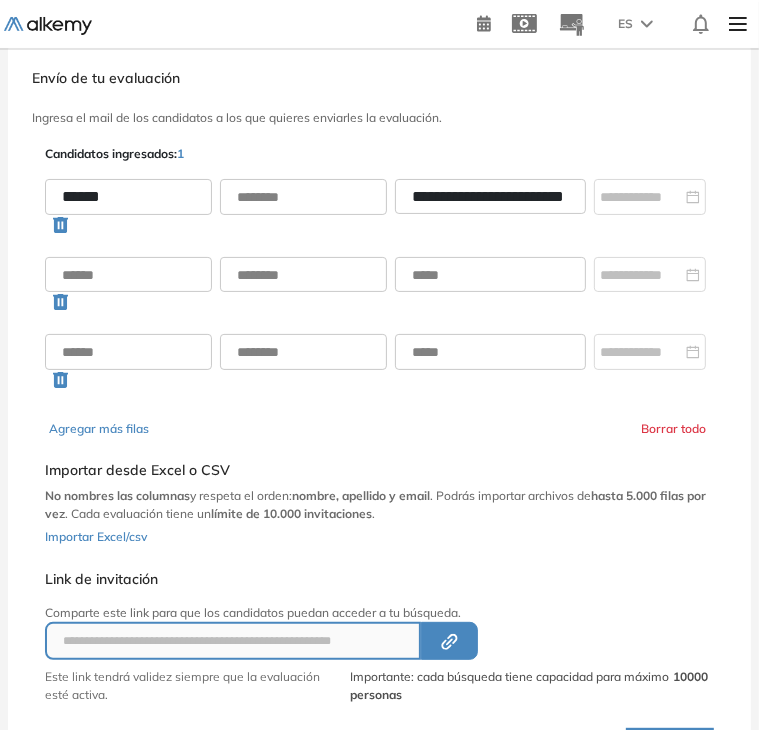 type on "******" 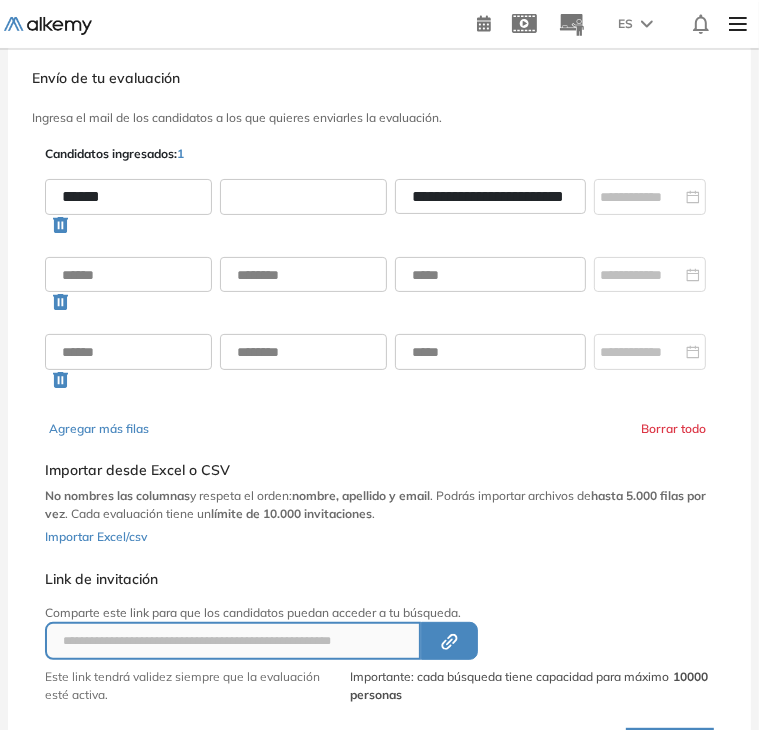 type on "*" 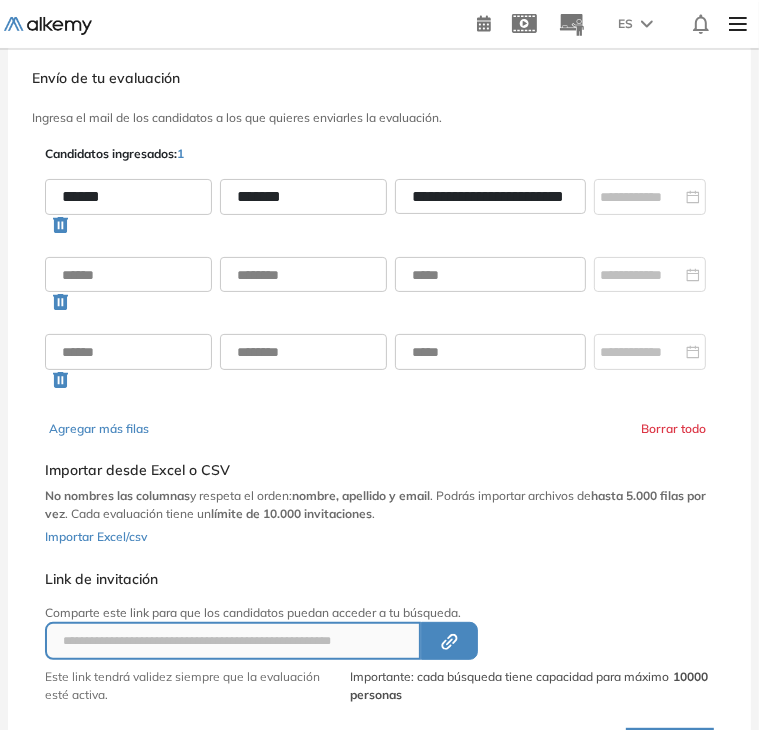 type on "*******" 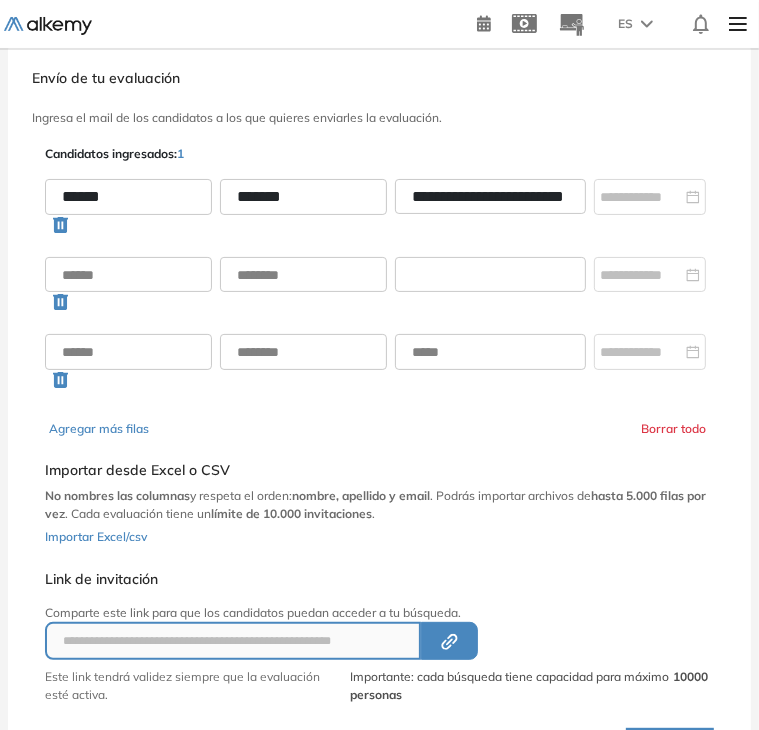 click at bounding box center (490, 275) 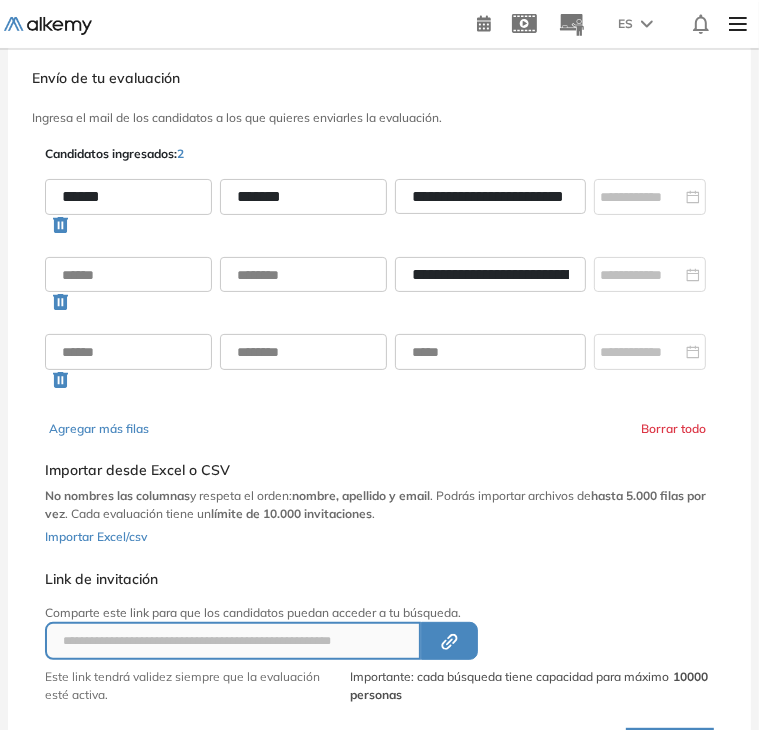 scroll, scrollTop: 0, scrollLeft: 121, axis: horizontal 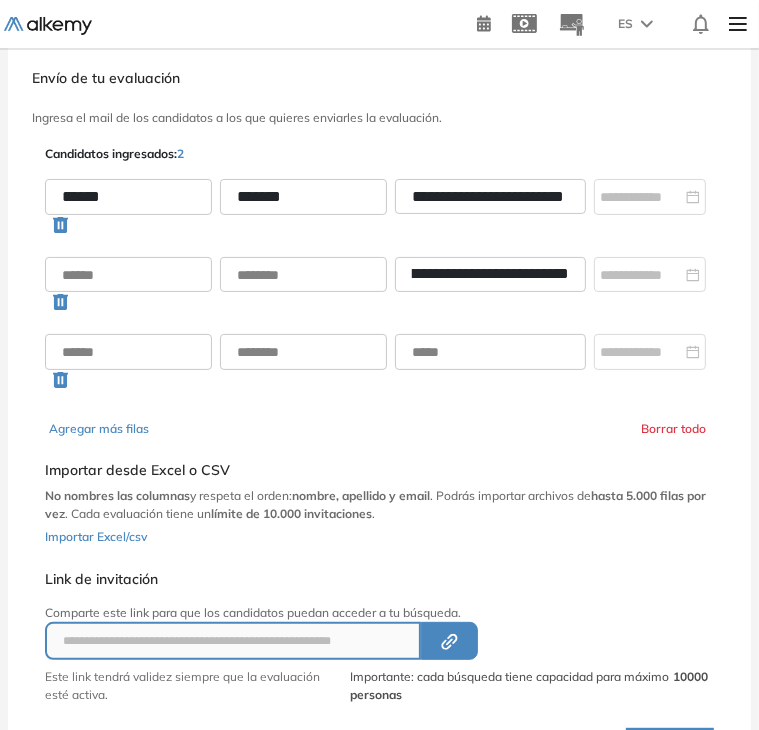 type on "**********" 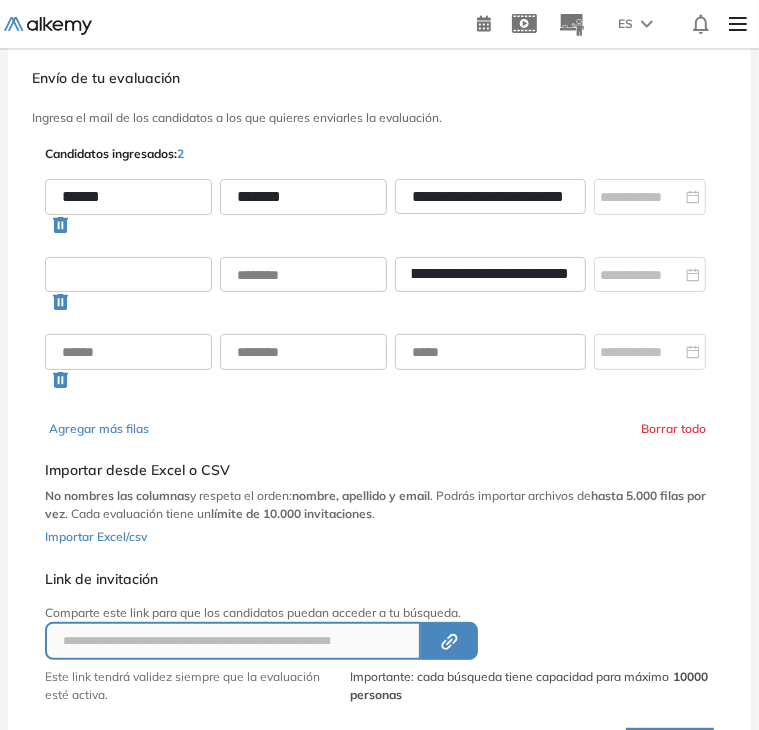 click at bounding box center [128, 275] 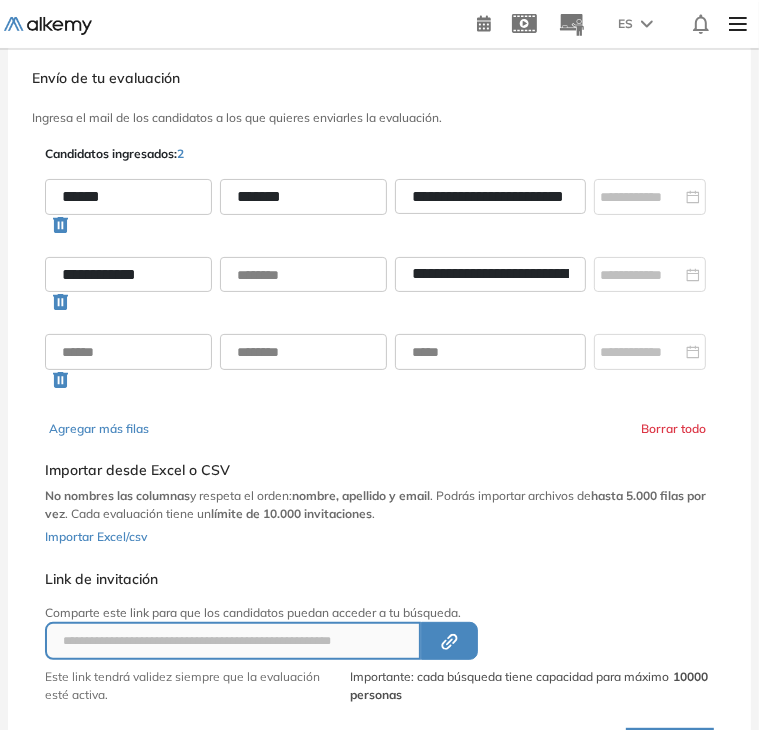 type on "**********" 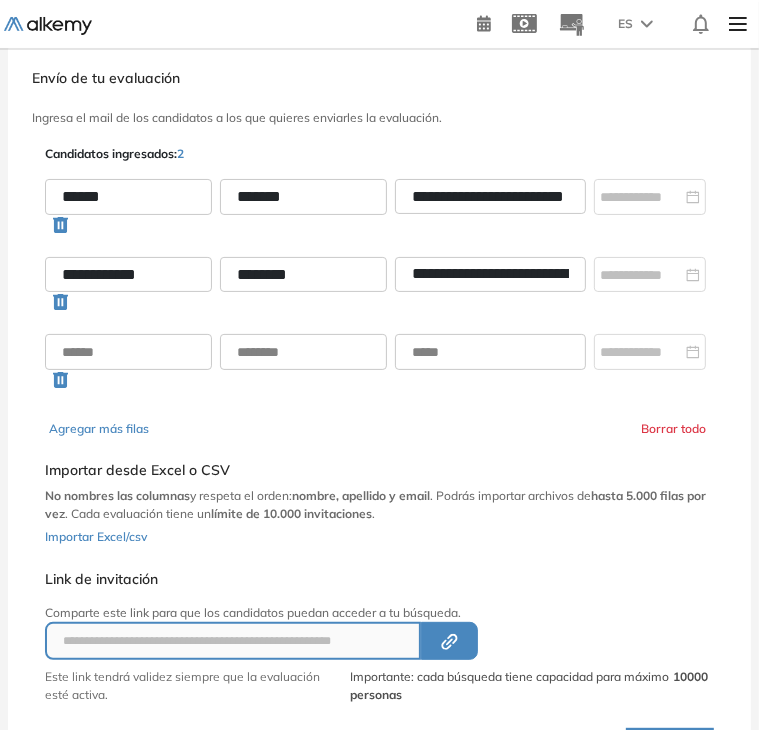 type on "********" 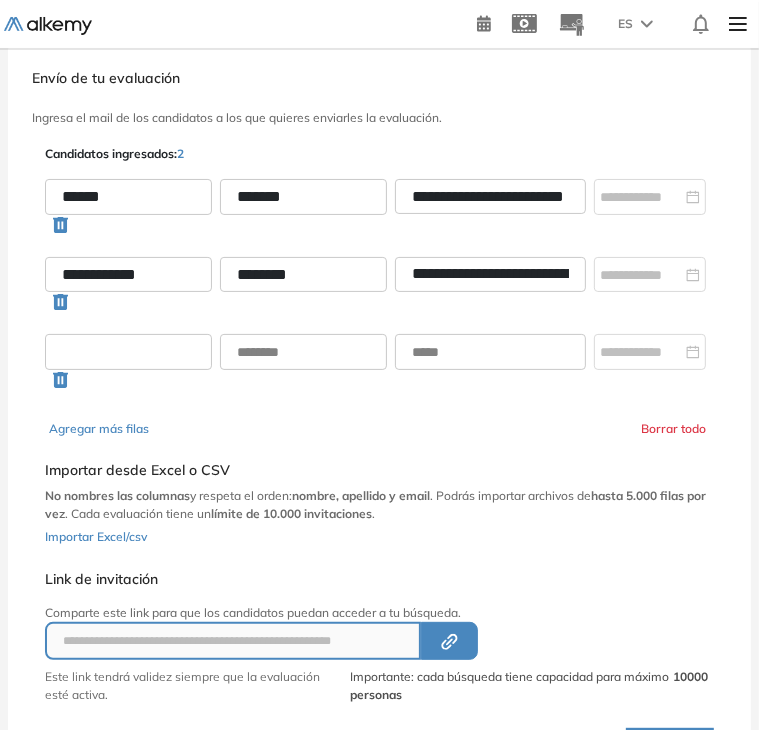 click at bounding box center [128, 352] 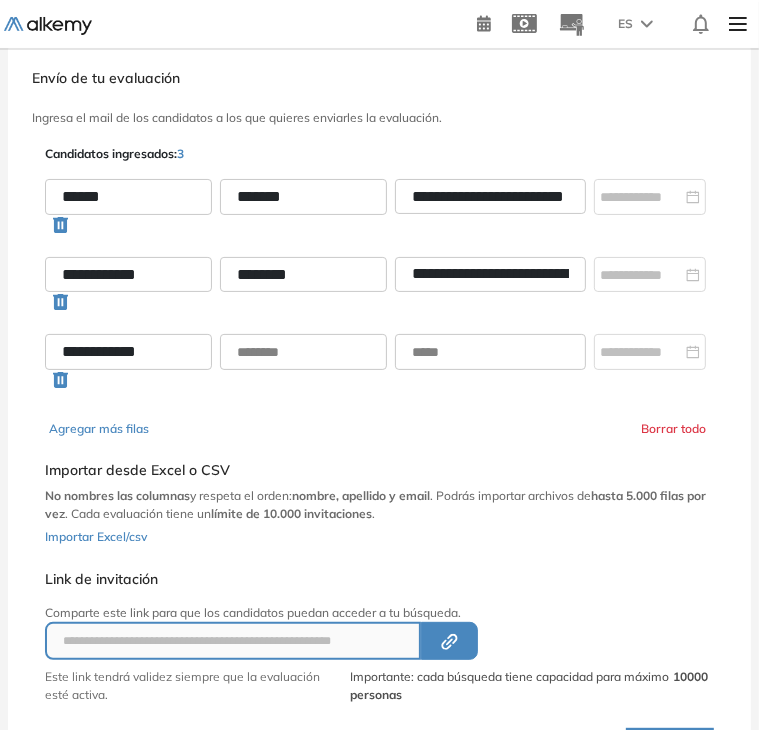 type on "**********" 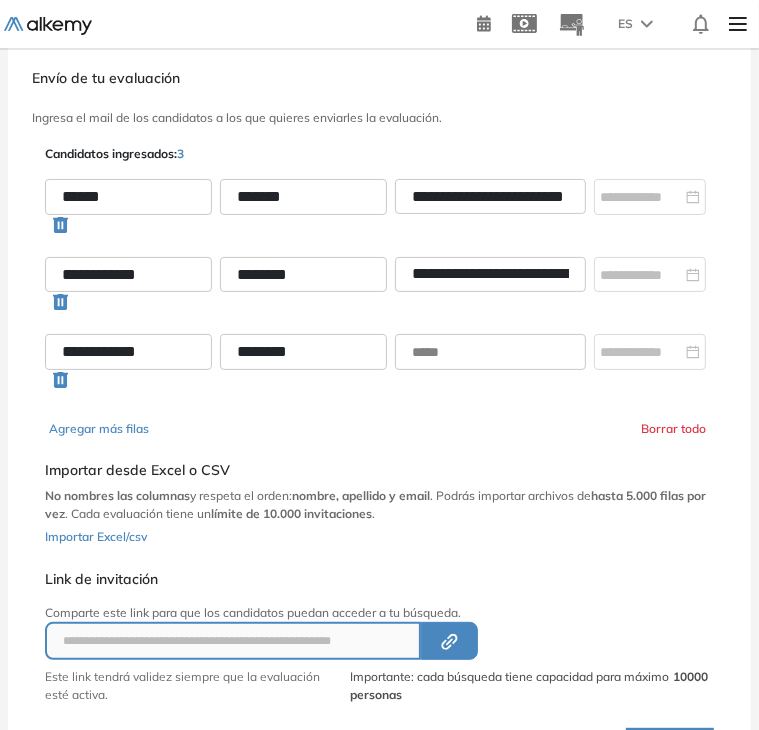 type on "********" 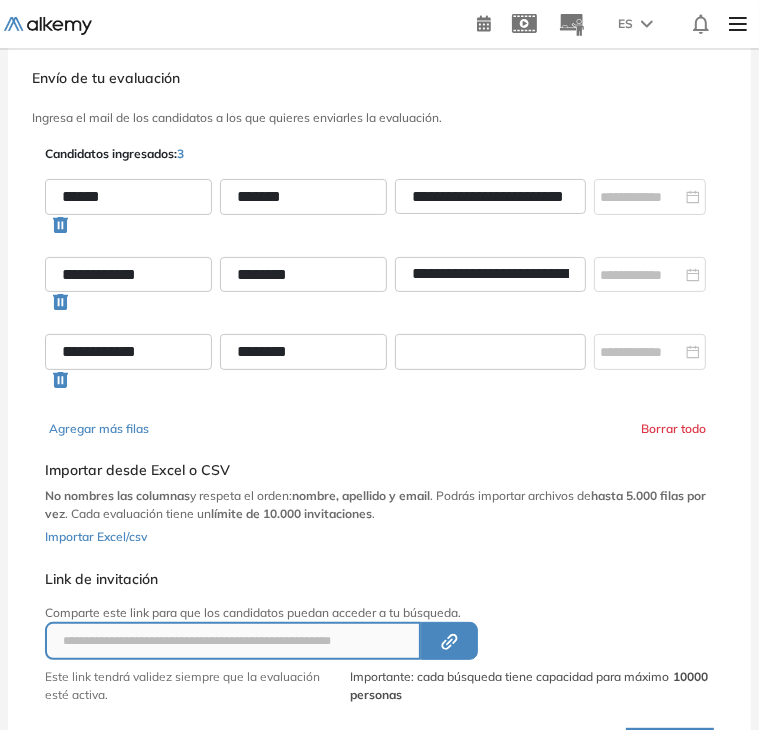 click at bounding box center [490, 352] 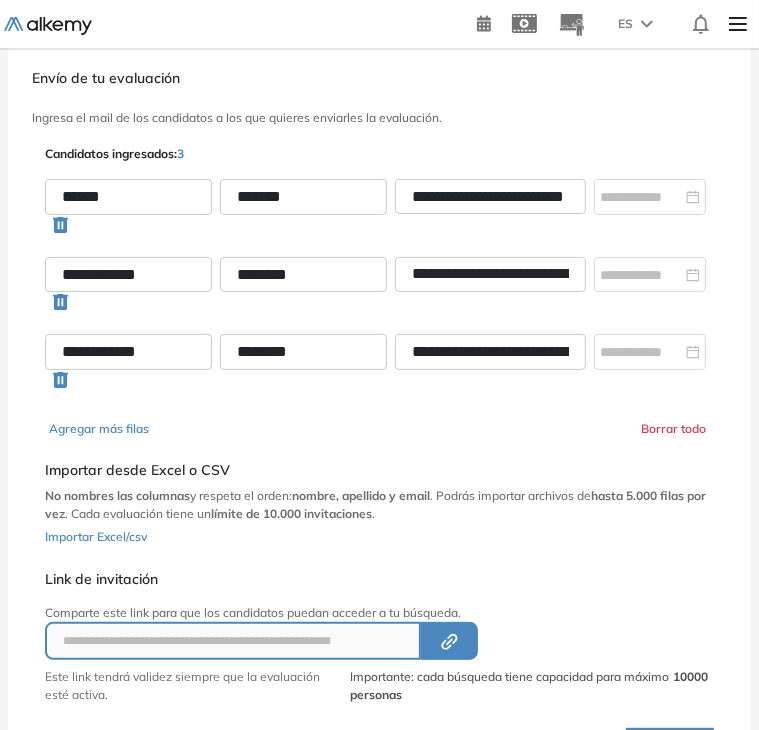 scroll, scrollTop: 0, scrollLeft: 90, axis: horizontal 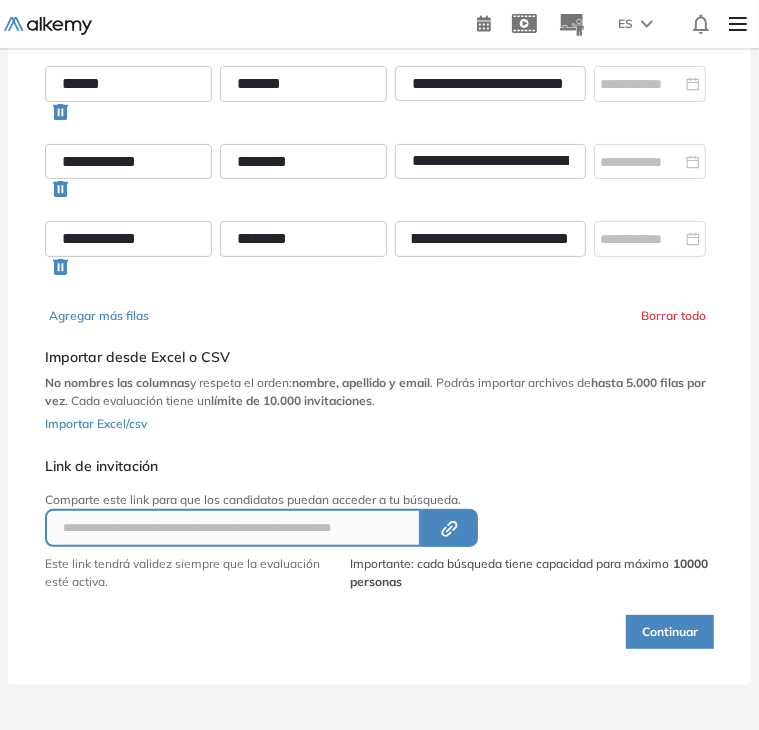 type on "**********" 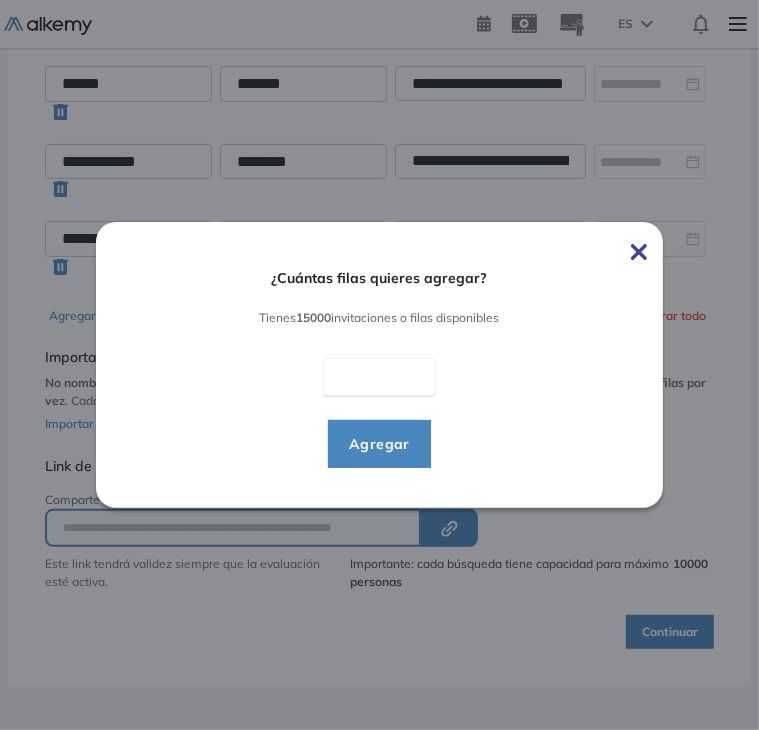 type on "*" 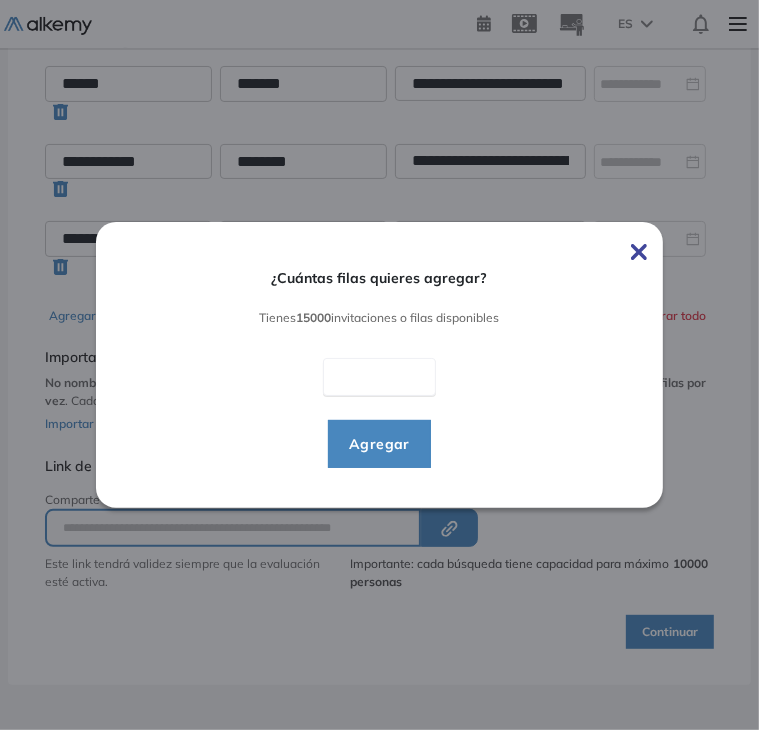 click on "Agregar" at bounding box center (379, 444) 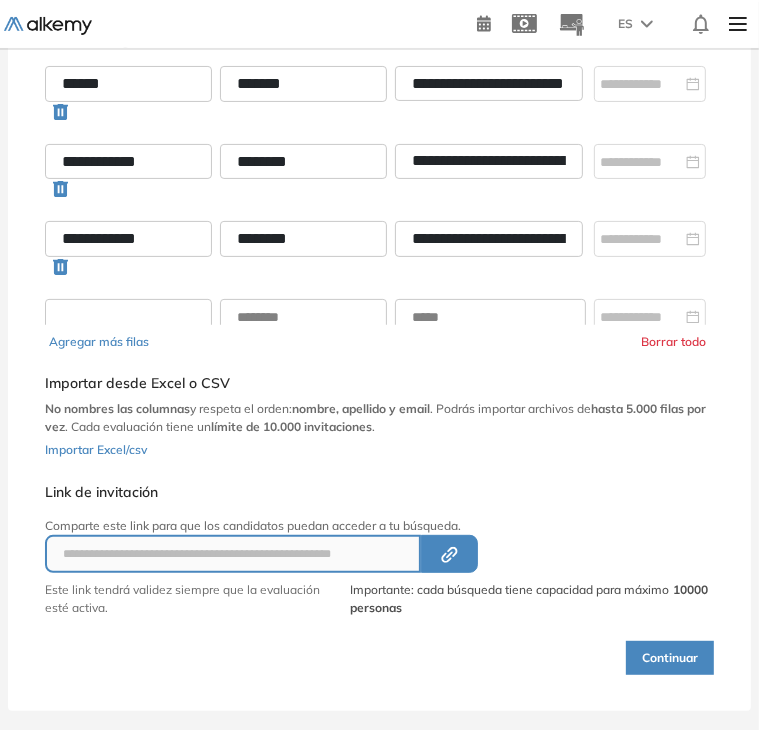 click at bounding box center (128, 317) 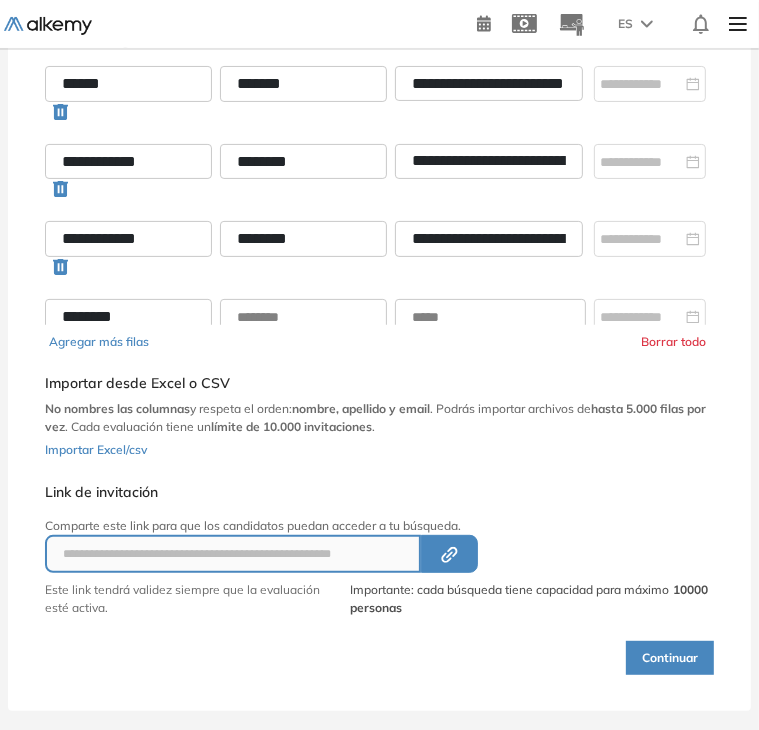 type on "********" 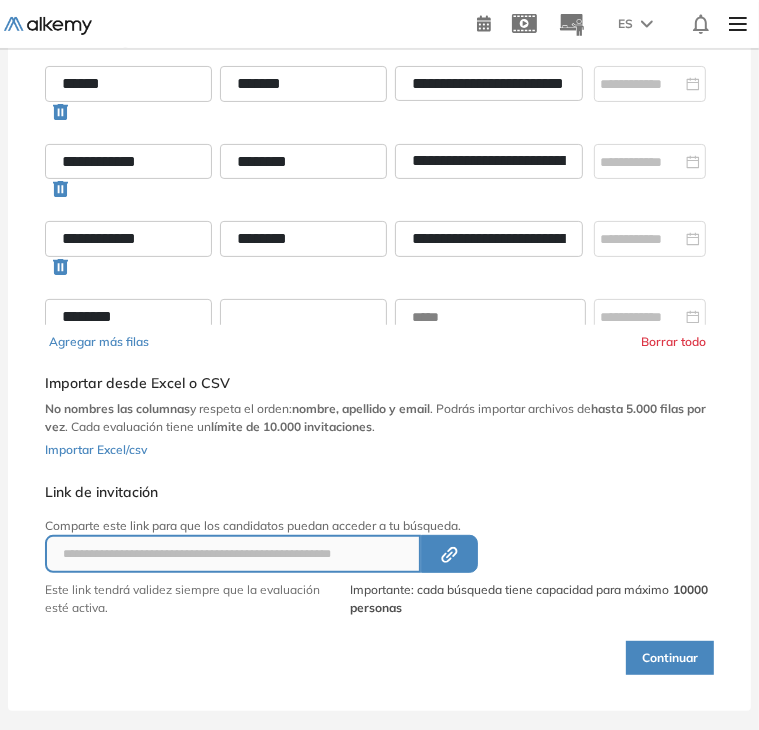 scroll, scrollTop: 6, scrollLeft: 0, axis: vertical 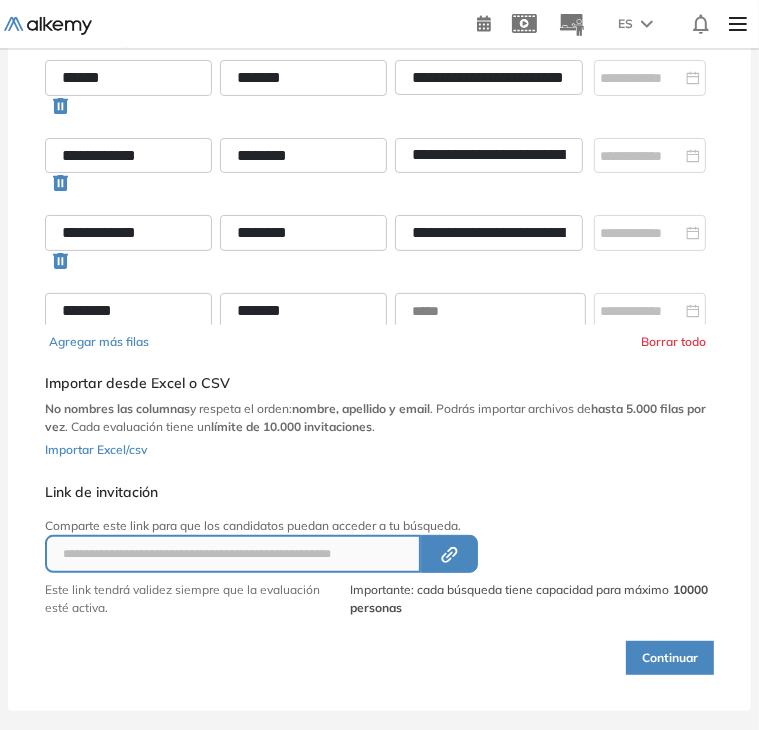 type on "*******" 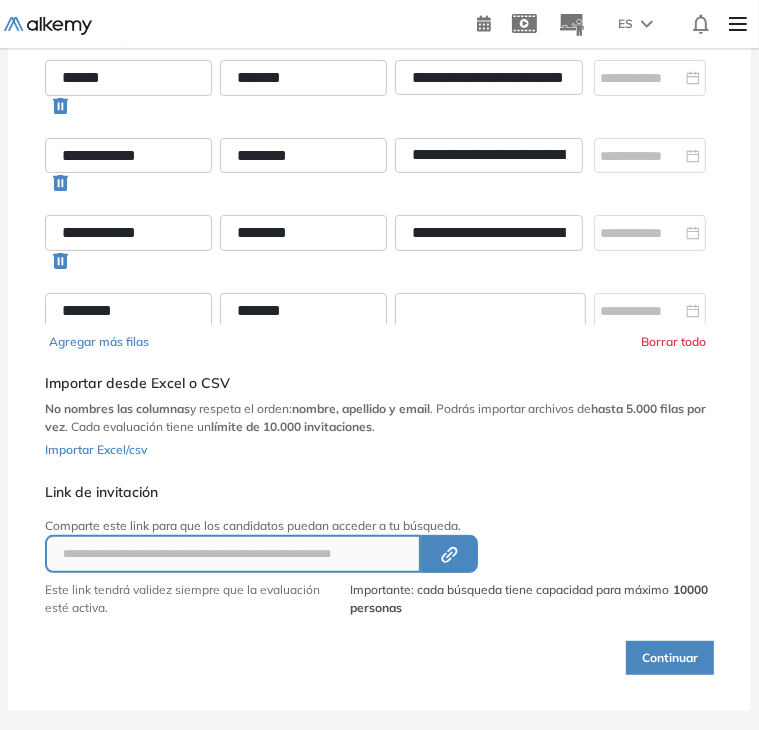 paste on "**********" 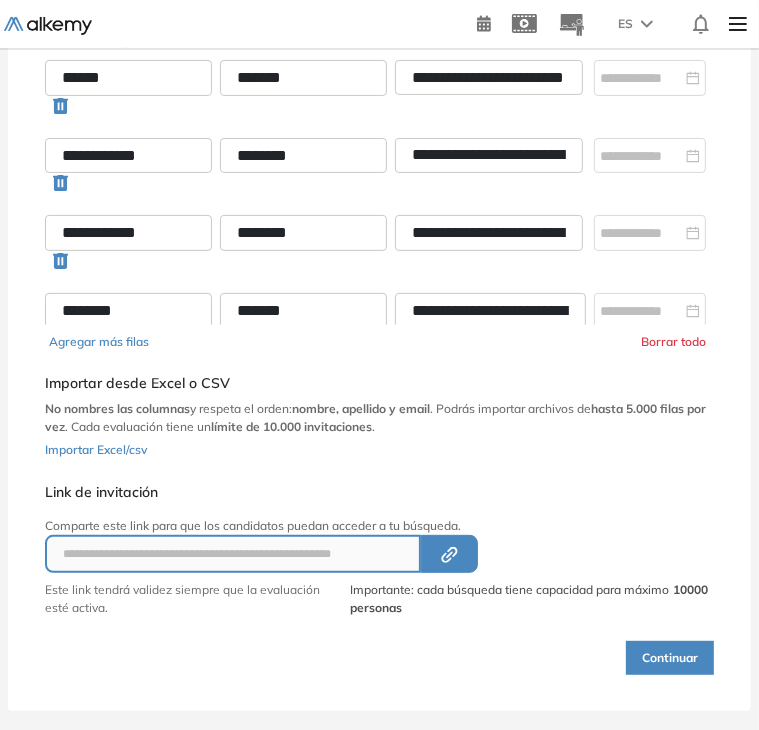 scroll, scrollTop: 0, scrollLeft: 81, axis: horizontal 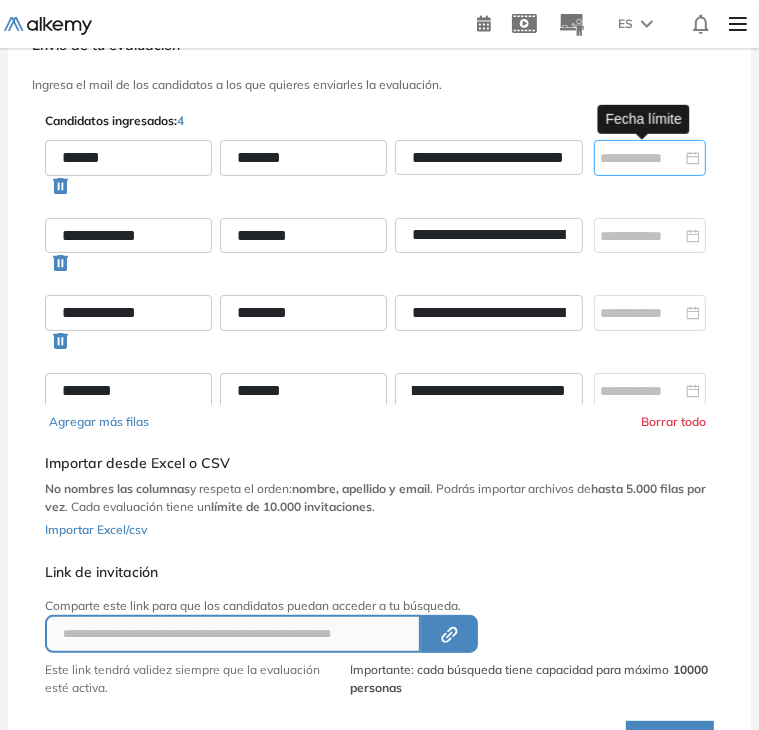 type on "**********" 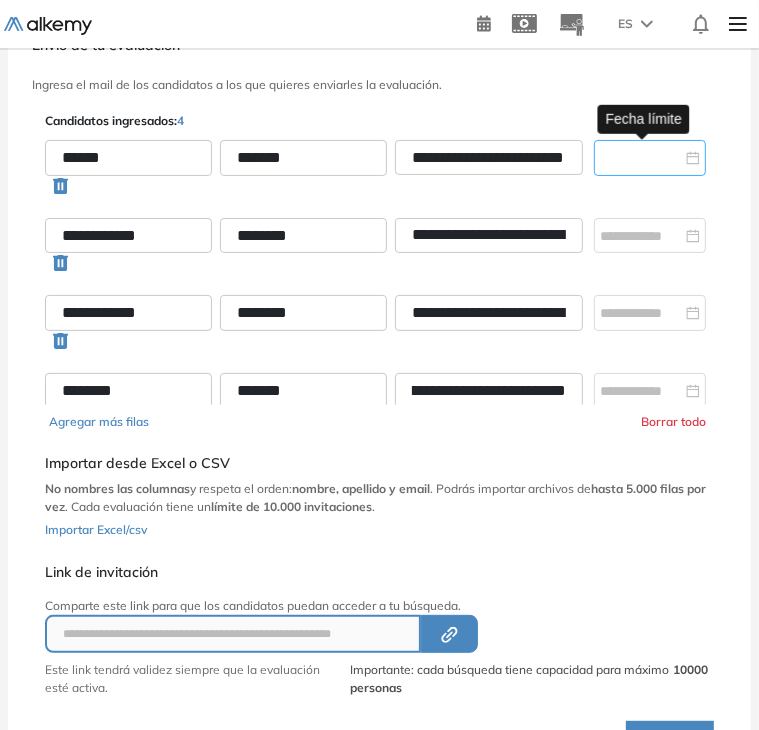 scroll, scrollTop: 0, scrollLeft: 0, axis: both 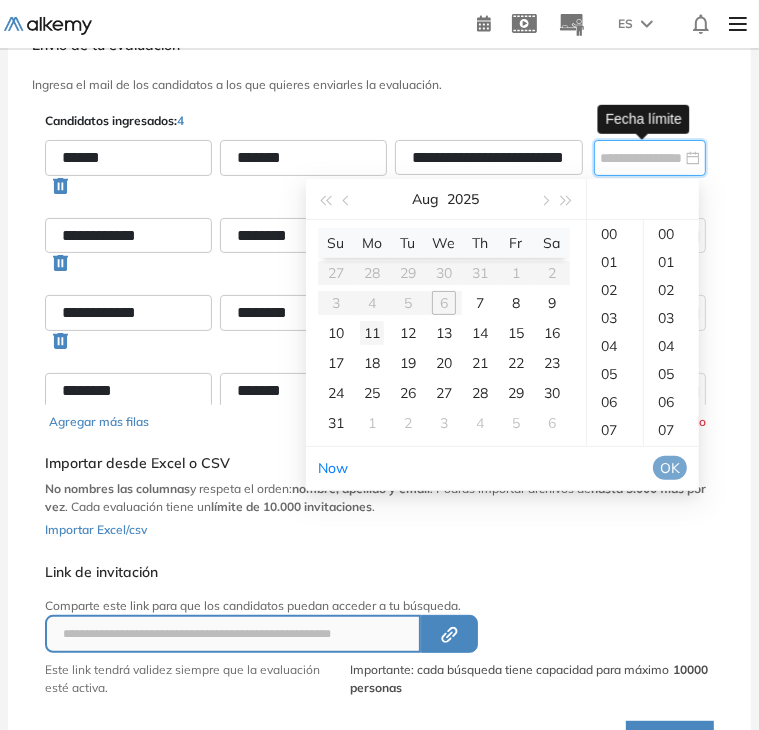 click on "11" at bounding box center (372, 333) 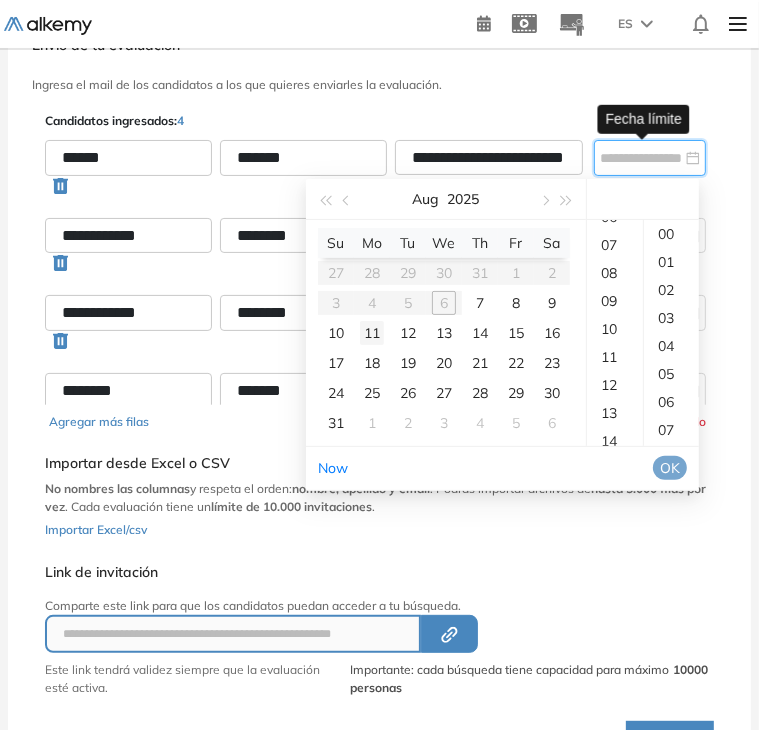 scroll, scrollTop: 299, scrollLeft: 0, axis: vertical 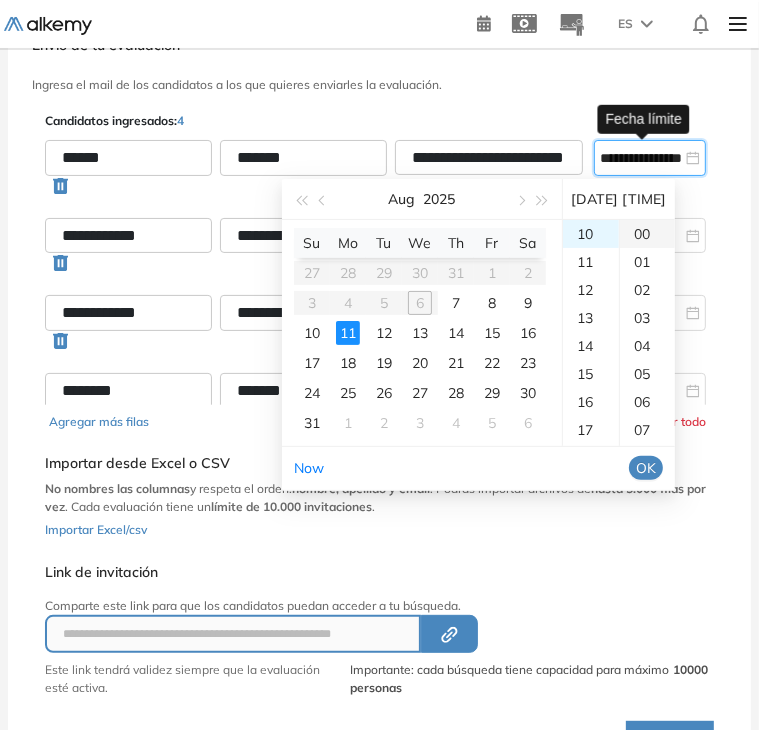 click on "00" at bounding box center (647, 234) 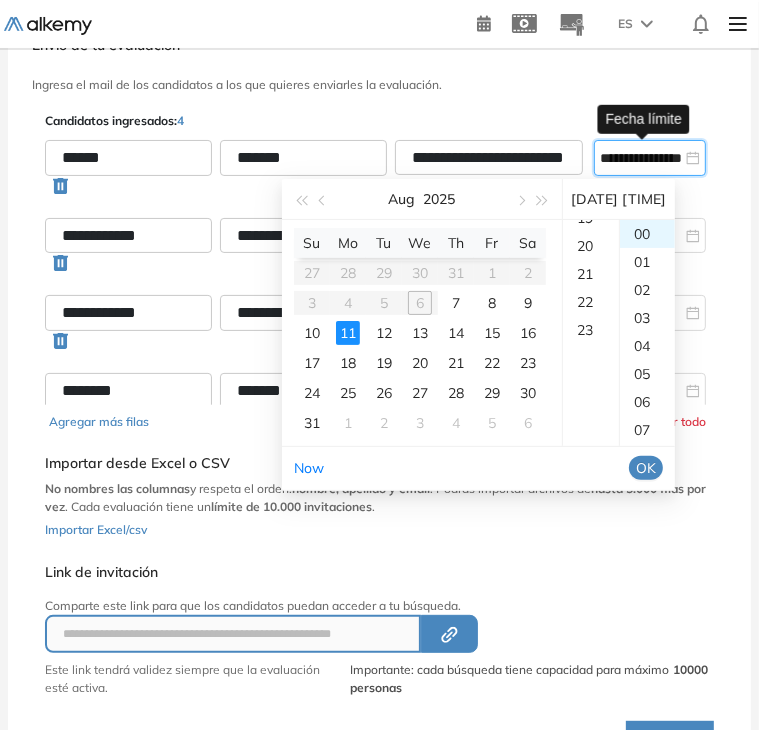 scroll, scrollTop: 644, scrollLeft: 0, axis: vertical 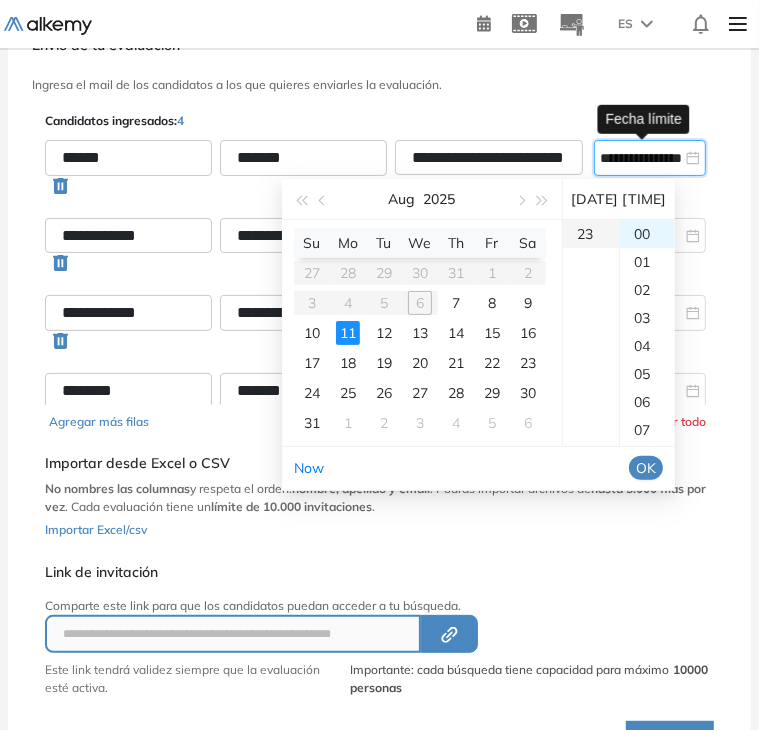 click on "23" at bounding box center (591, 234) 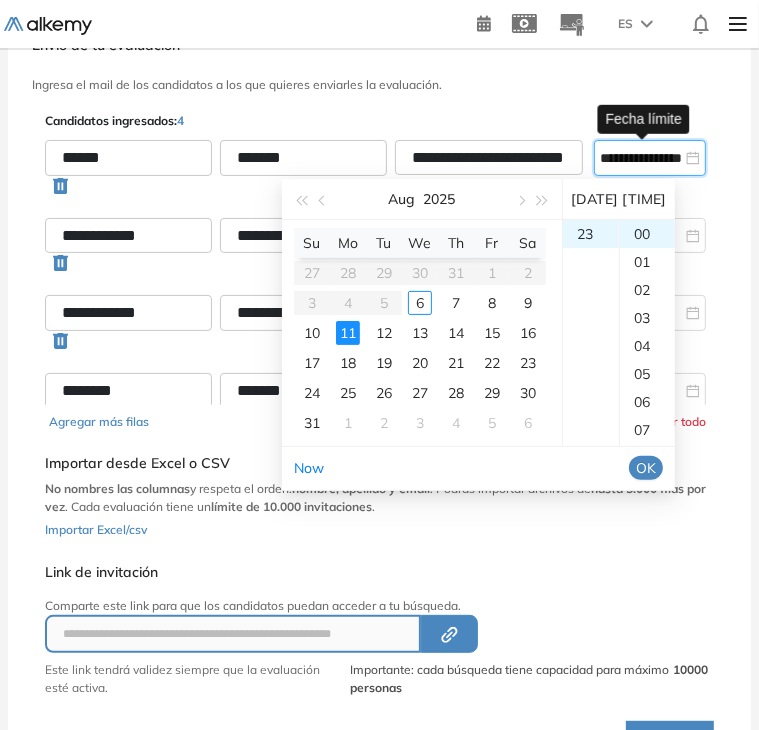 click on "OK" at bounding box center (646, 468) 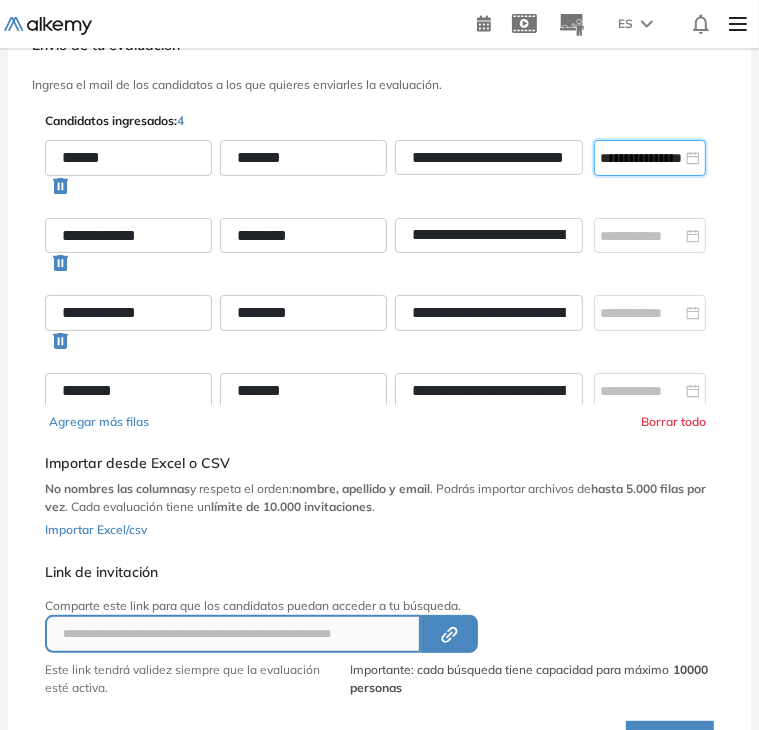 drag, startPoint x: 668, startPoint y: 445, endPoint x: 715, endPoint y: 155, distance: 293.78394 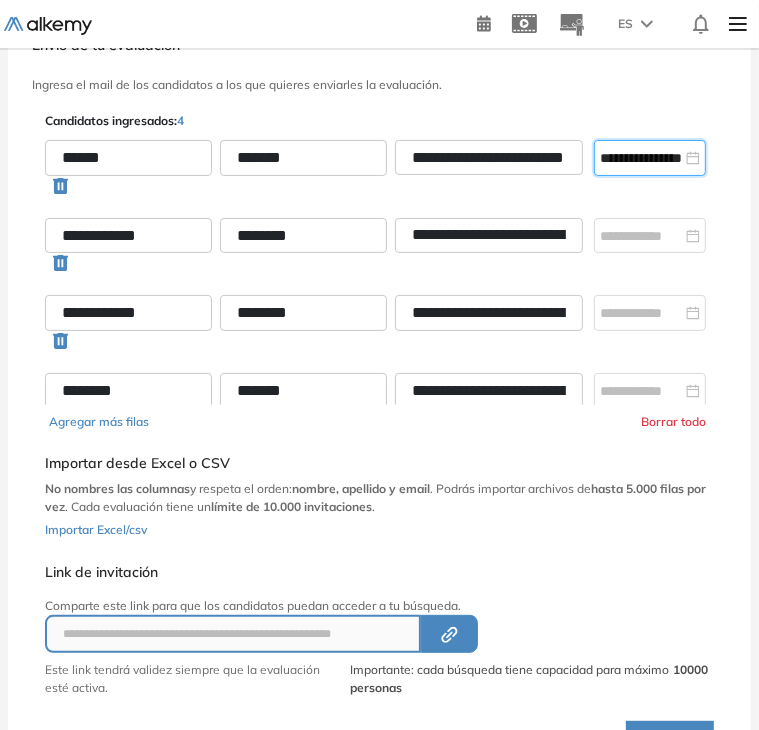 click on "**********" at bounding box center (379, 402) 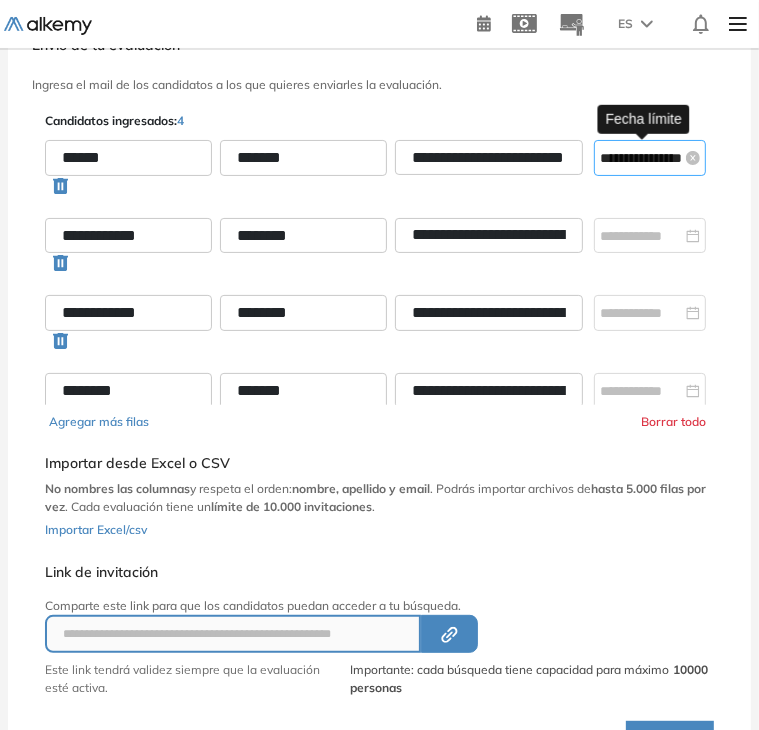 click on "**********" at bounding box center (641, 158) 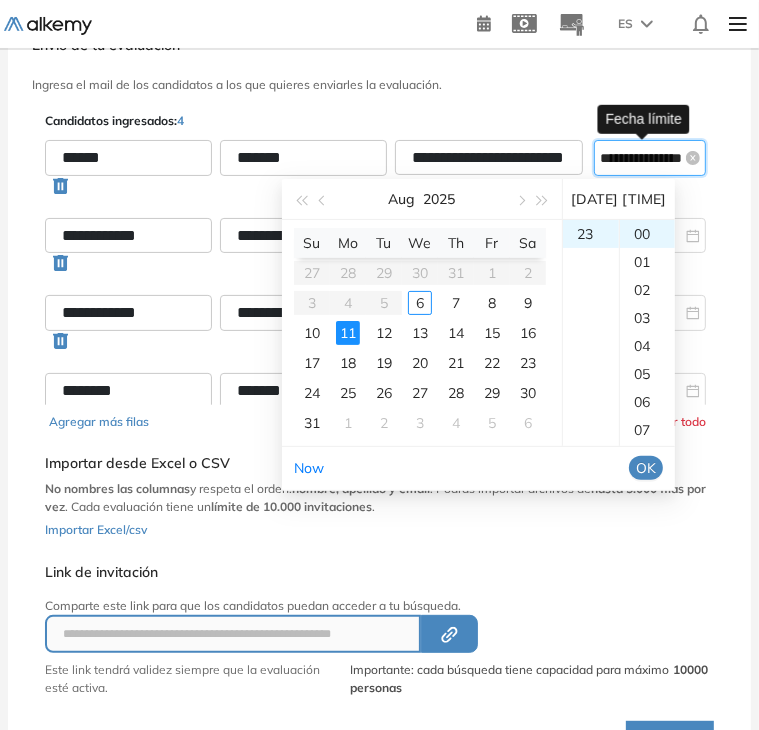 scroll, scrollTop: 0, scrollLeft: 37, axis: horizontal 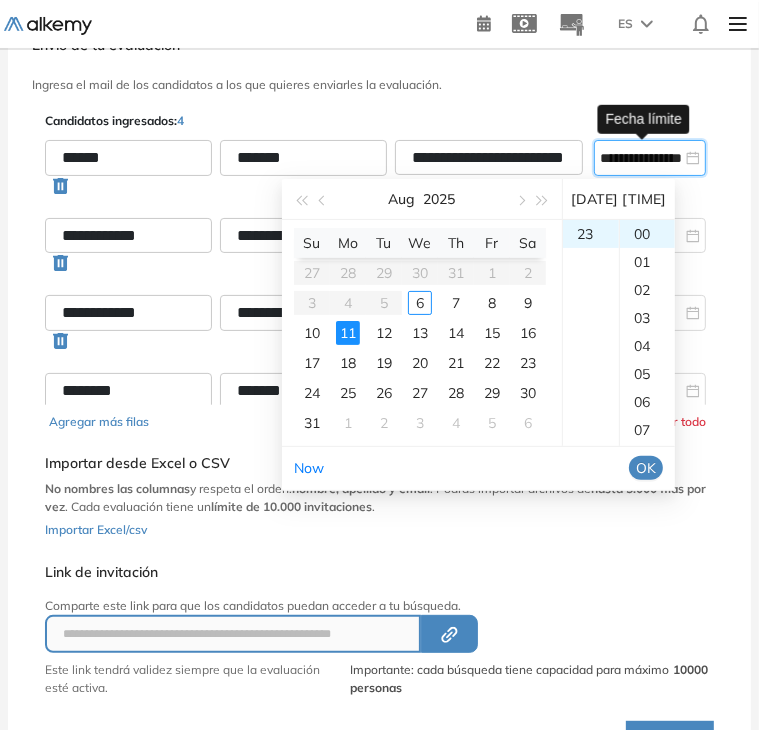 click on "OK" at bounding box center [646, 468] 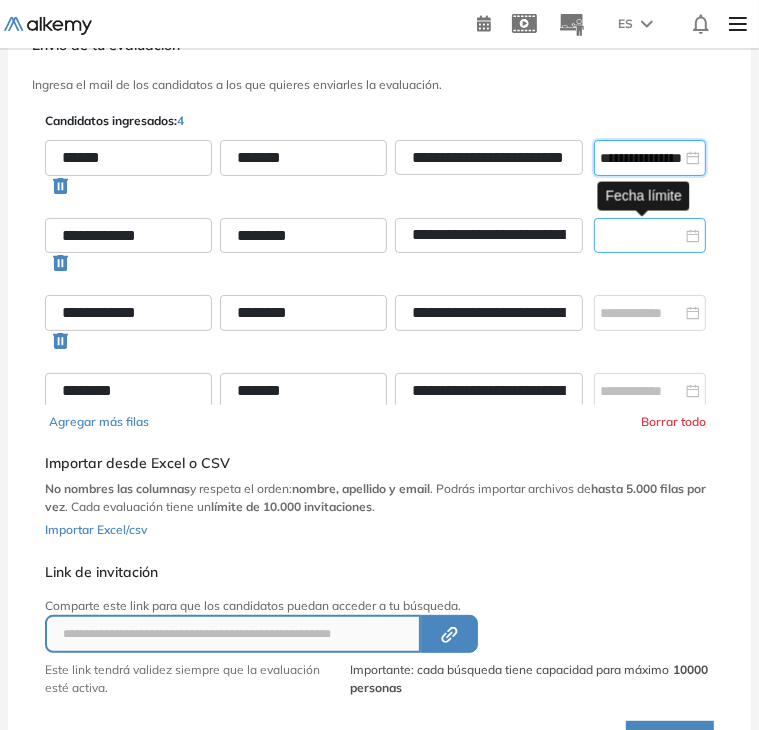 click at bounding box center [641, 236] 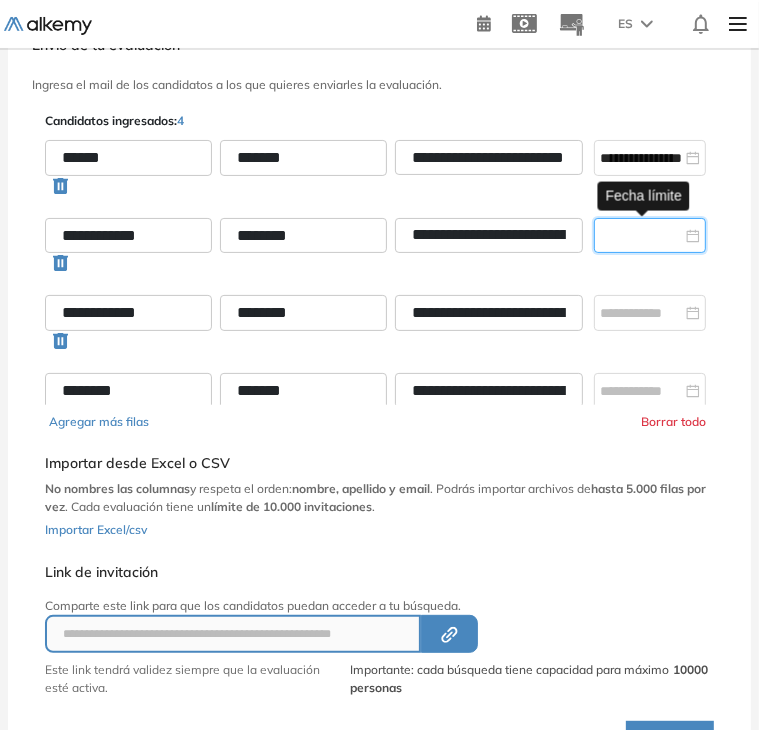 scroll, scrollTop: 0, scrollLeft: 0, axis: both 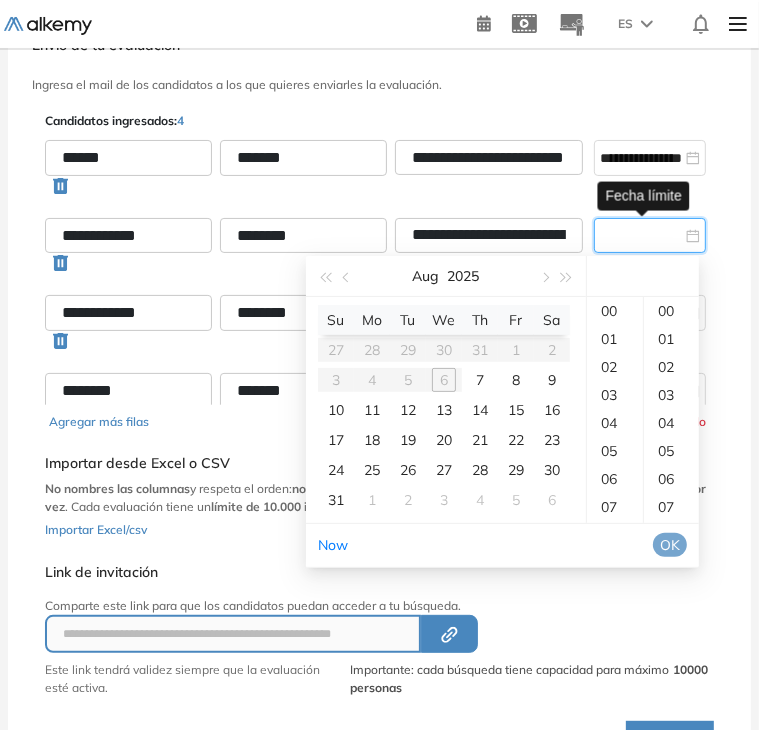 paste on "**********" 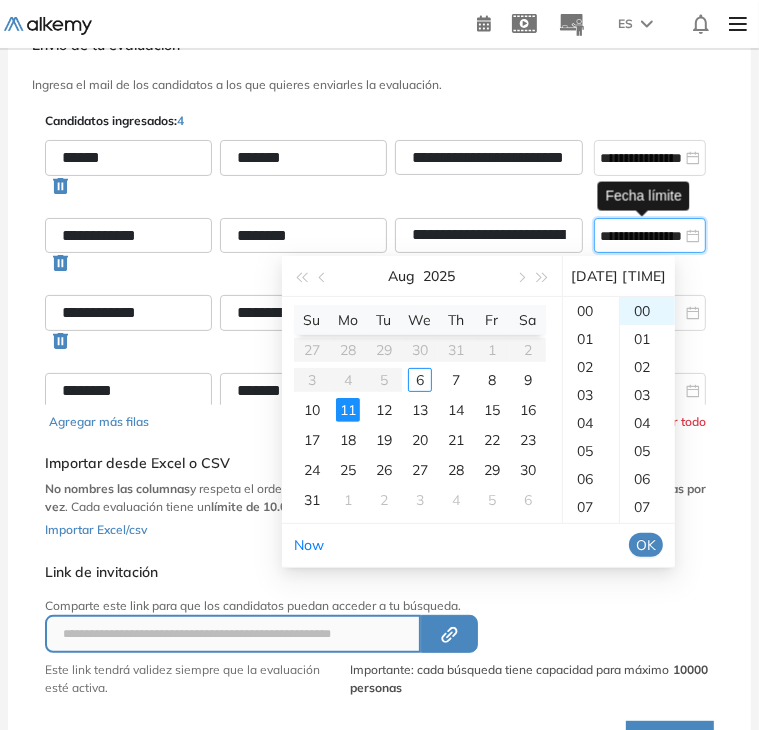 scroll, scrollTop: 0, scrollLeft: 37, axis: horizontal 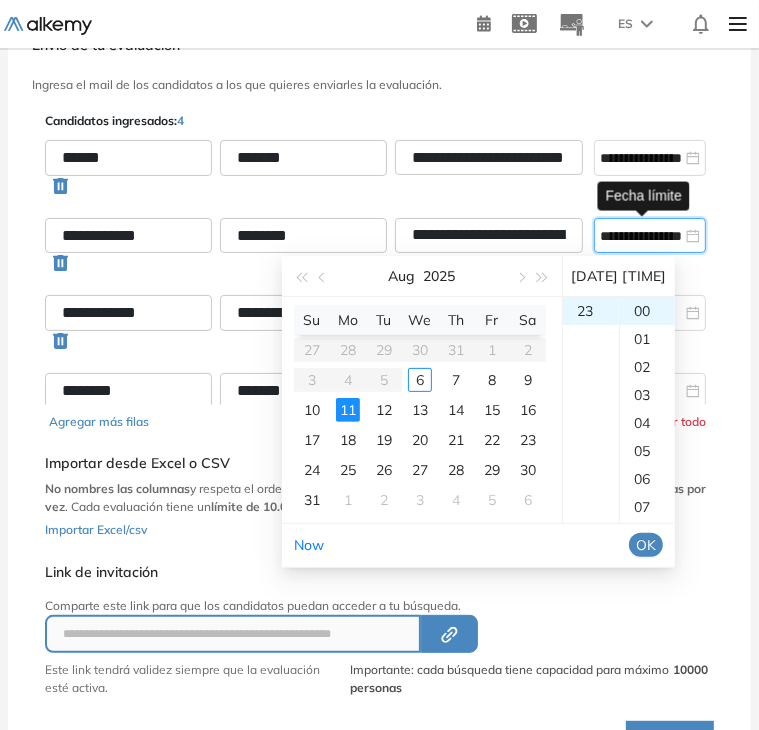 click on "OK" at bounding box center [646, 545] 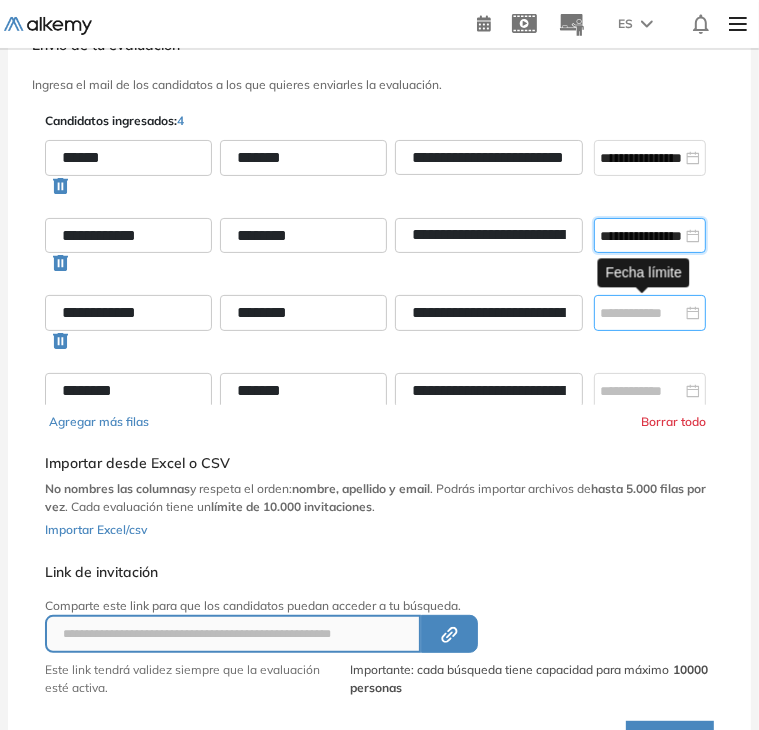 type on "**********" 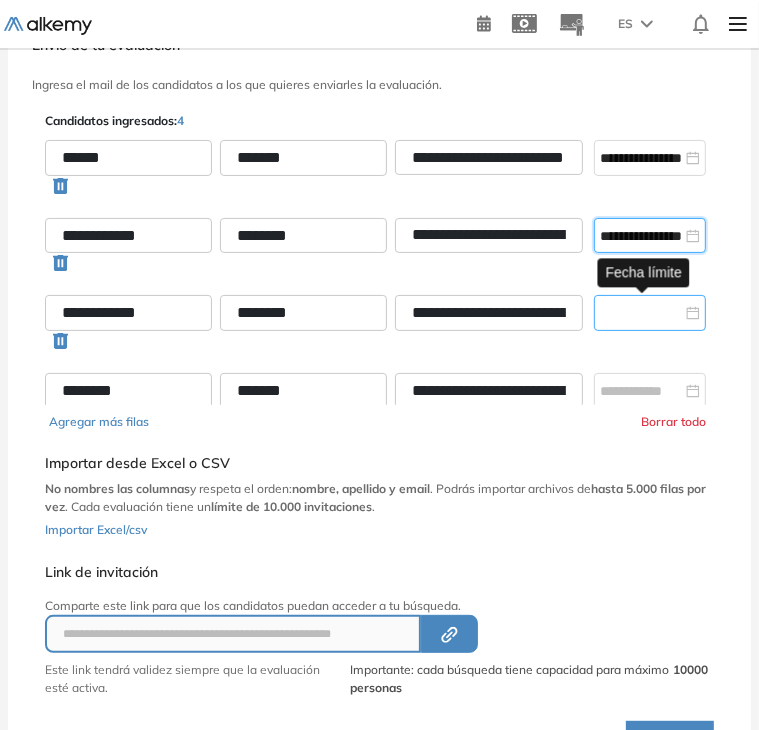 click at bounding box center (641, 313) 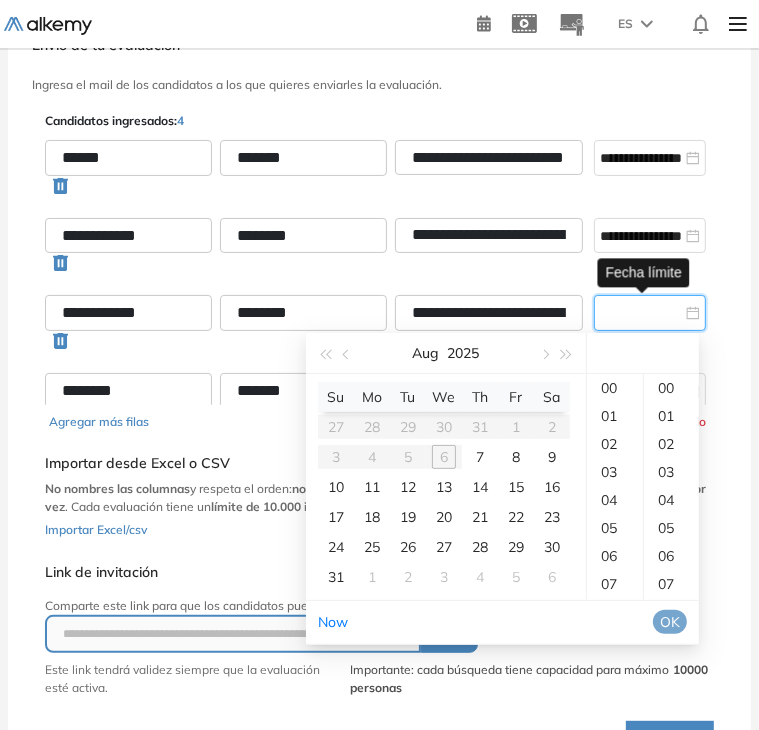 paste on "**********" 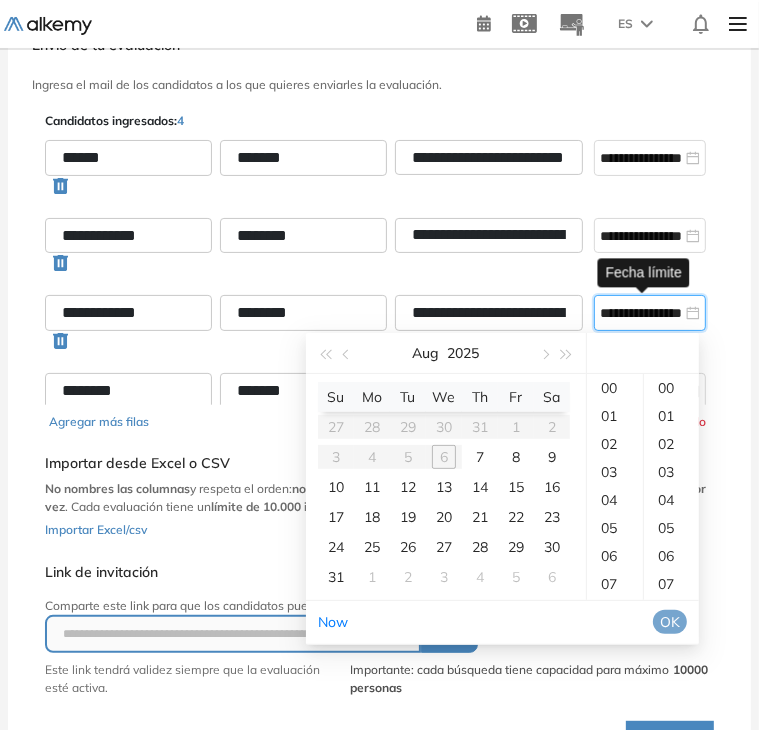 scroll, scrollTop: 0, scrollLeft: 37, axis: horizontal 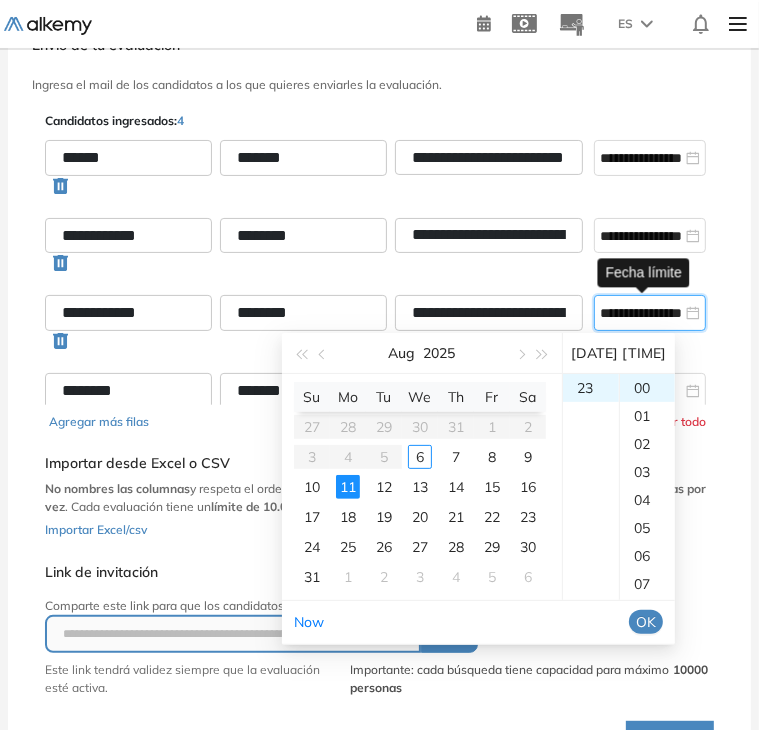 click on "OK" at bounding box center [646, 622] 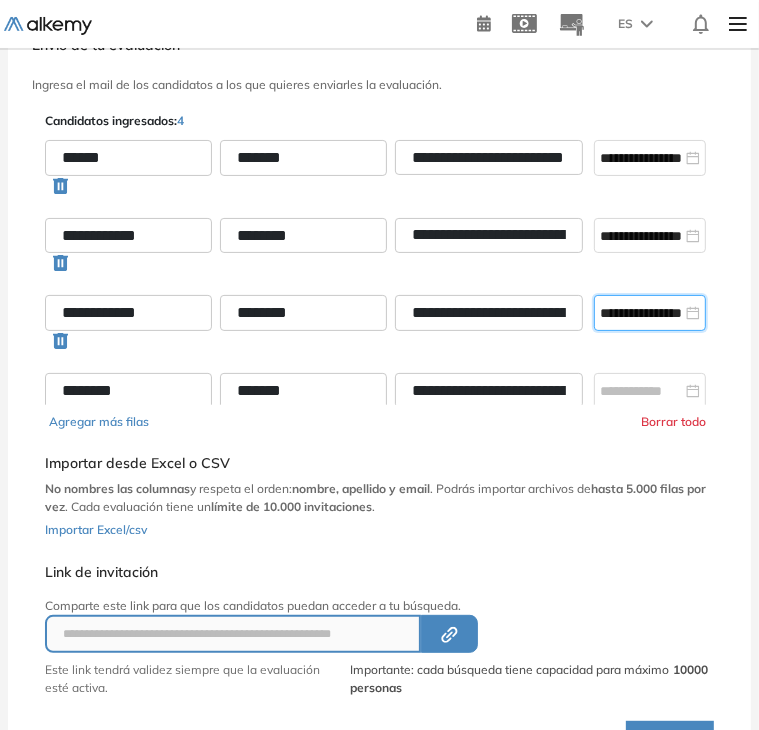type on "**********" 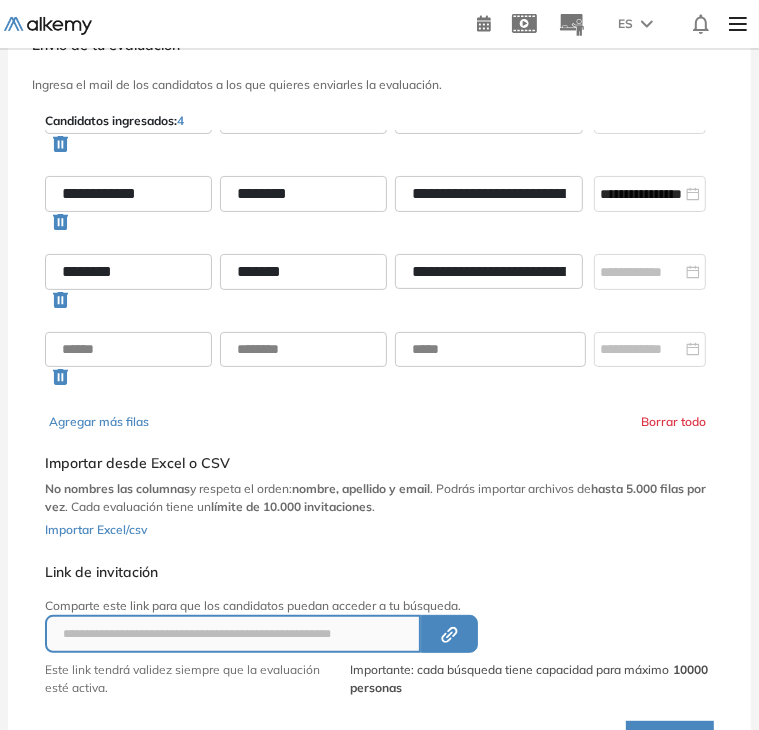 scroll, scrollTop: 138, scrollLeft: 0, axis: vertical 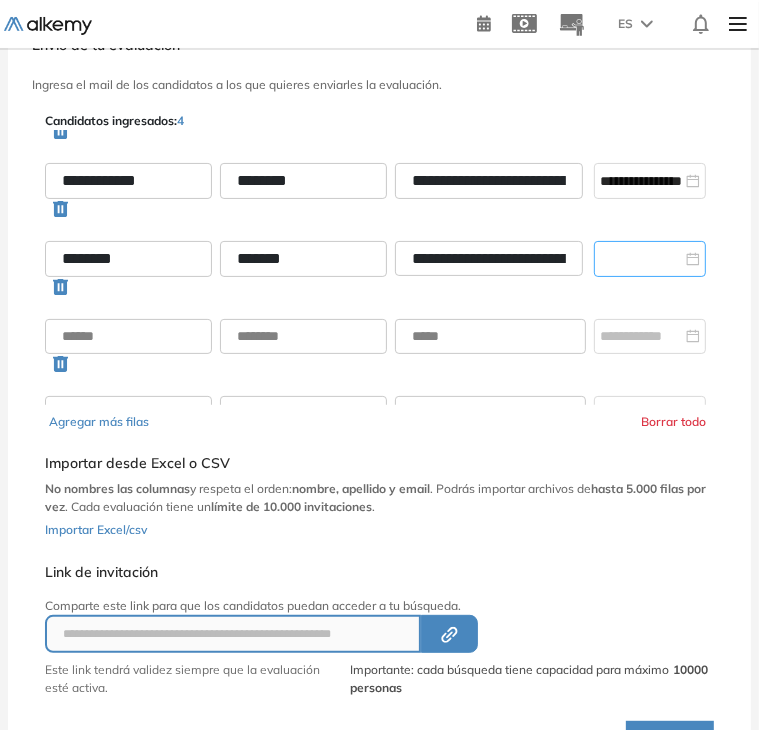 click at bounding box center (641, 259) 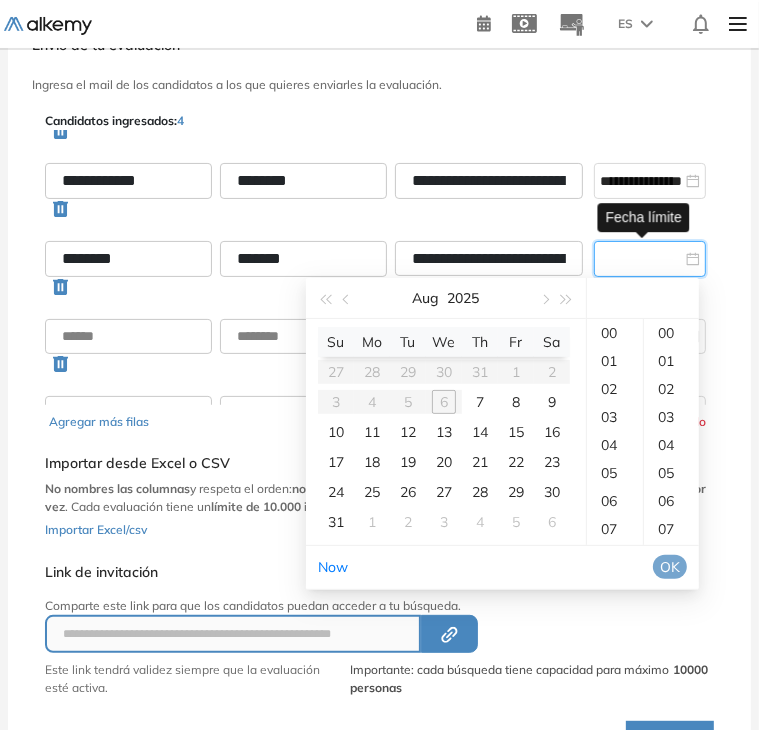 paste on "**********" 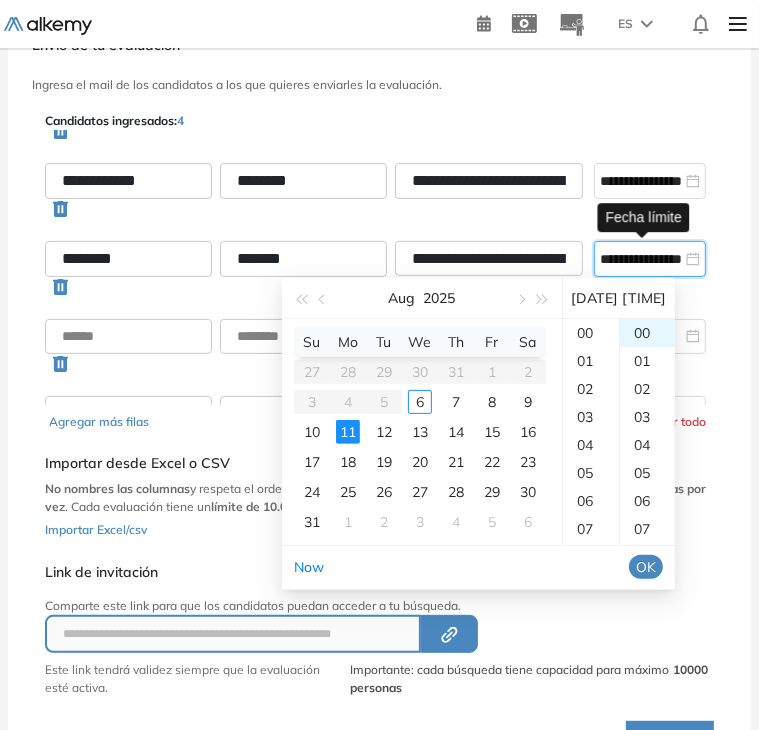 scroll, scrollTop: 0, scrollLeft: 37, axis: horizontal 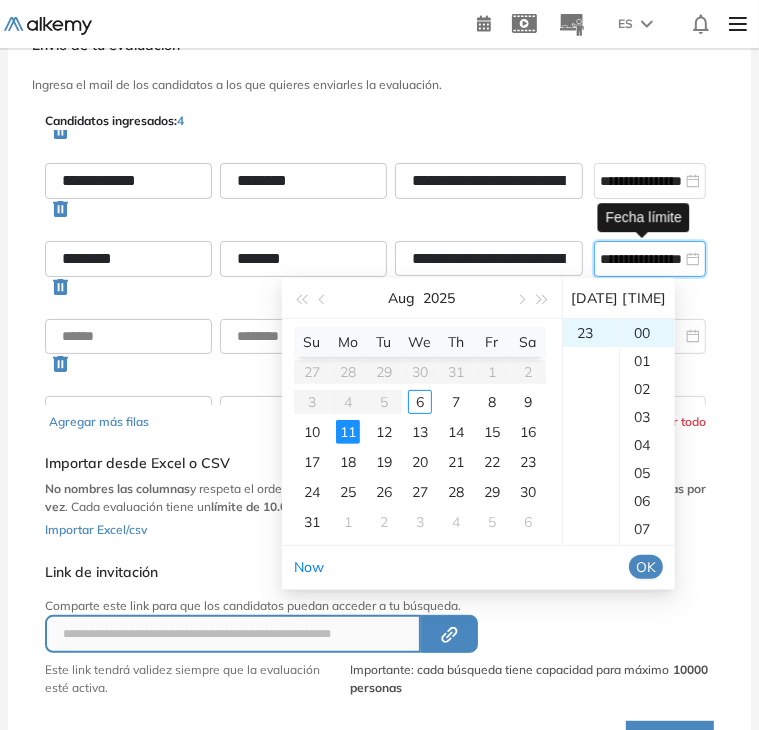 click on "OK" at bounding box center [646, 567] 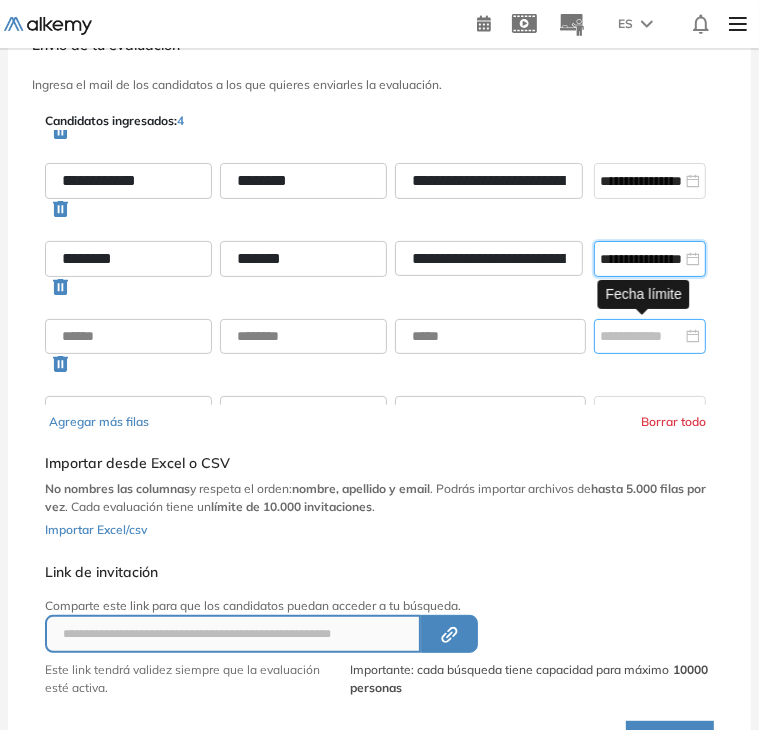 type on "**********" 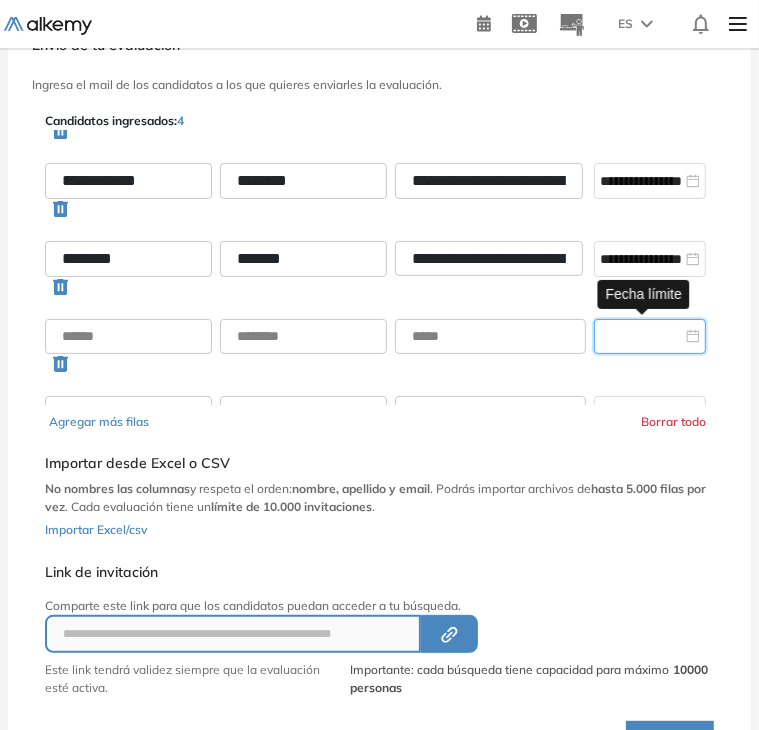 click at bounding box center [641, 336] 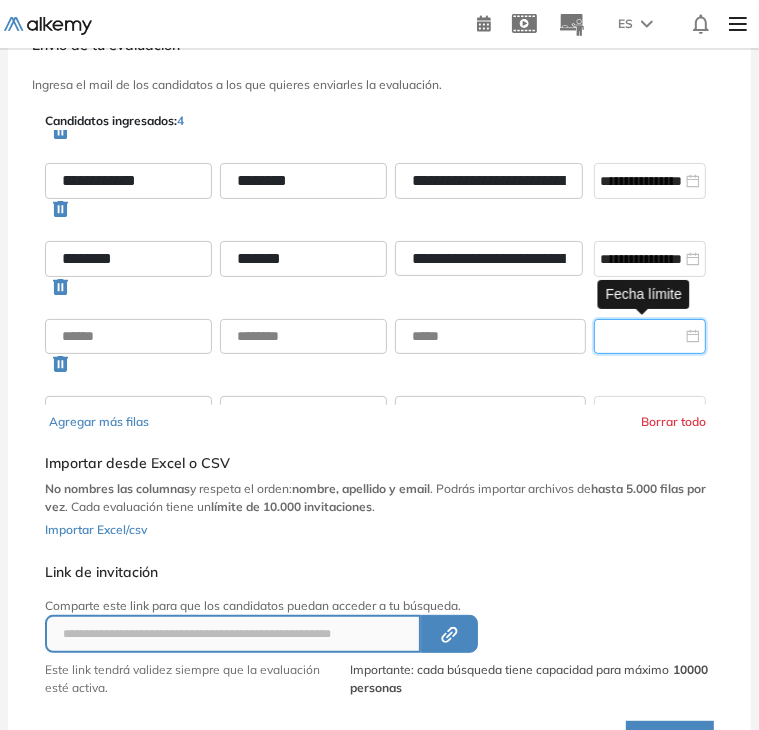 scroll, scrollTop: 0, scrollLeft: 0, axis: both 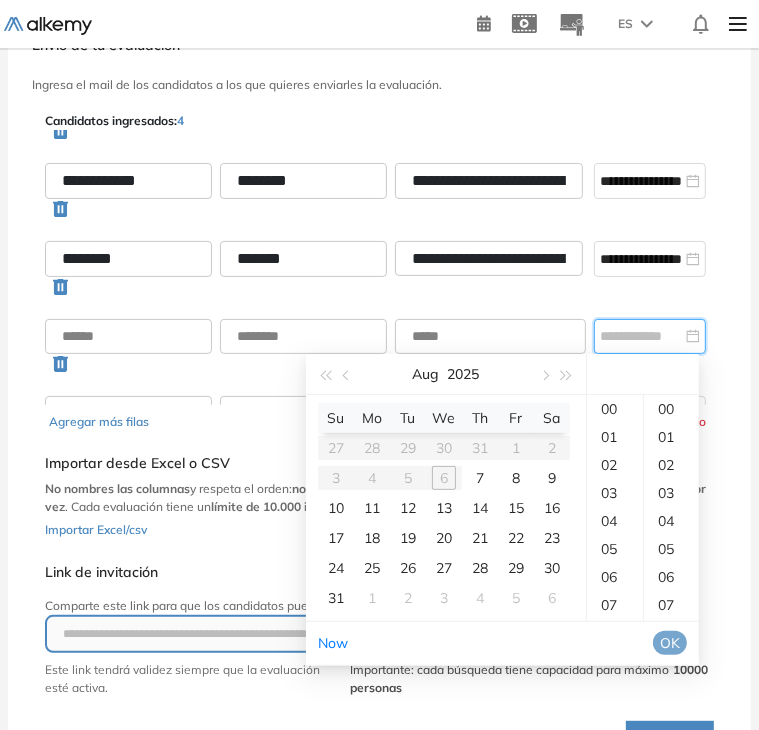 click on "**********" at bounding box center [379, 433] 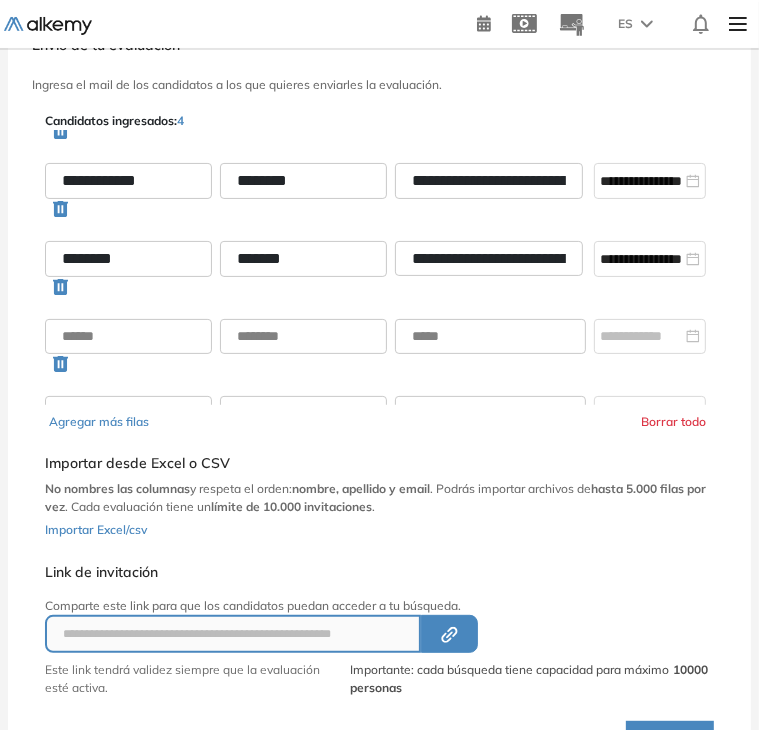 click on "Continuar" at bounding box center [670, 738] 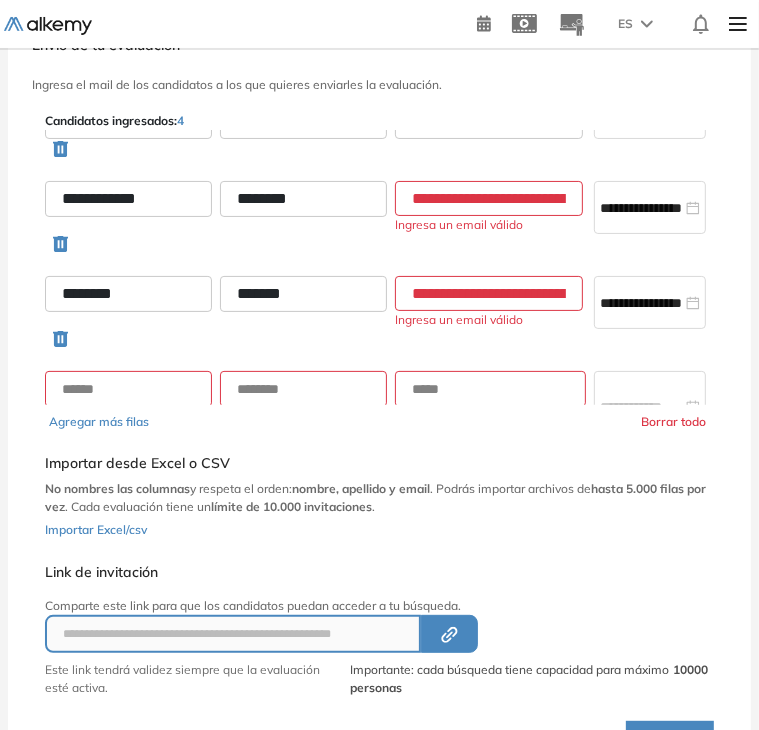 scroll, scrollTop: 156, scrollLeft: 0, axis: vertical 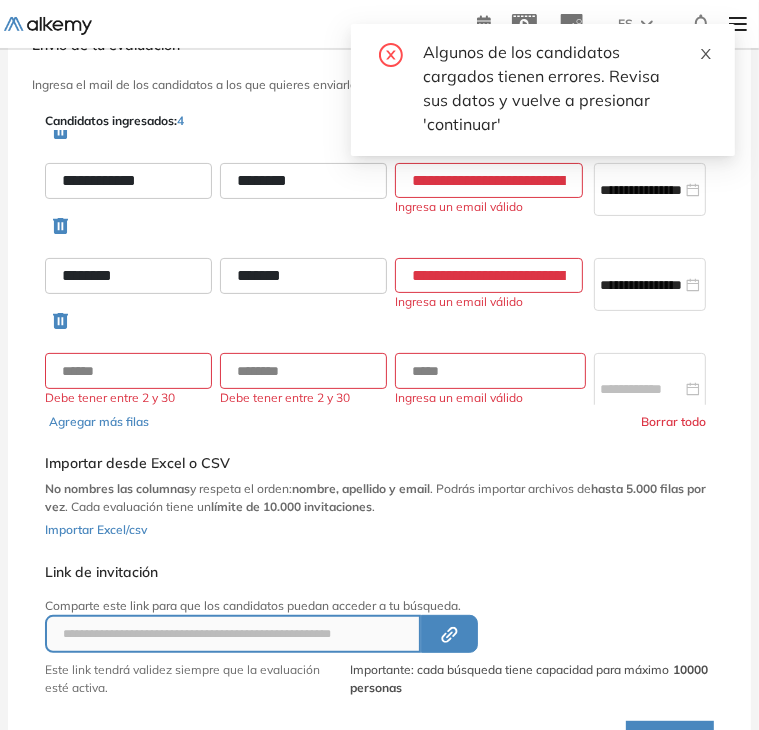 click 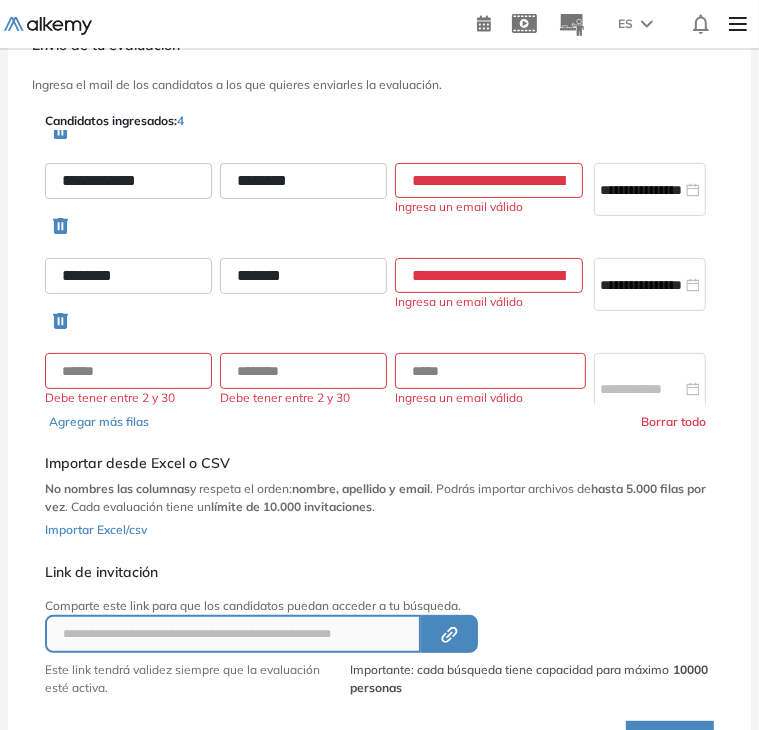 click on "**********" at bounding box center [489, 180] 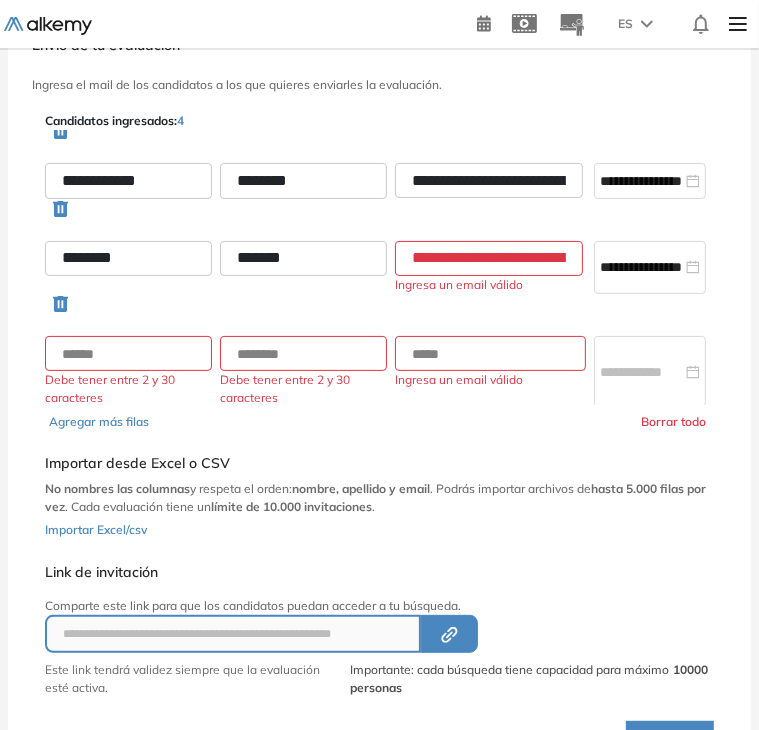 type on "**********" 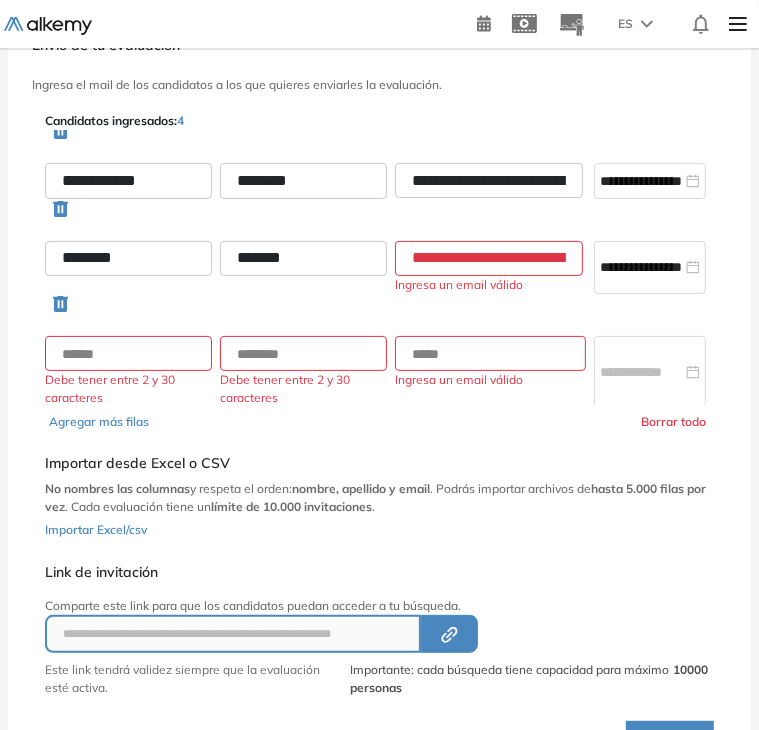 click on "**********" at bounding box center (489, 258) 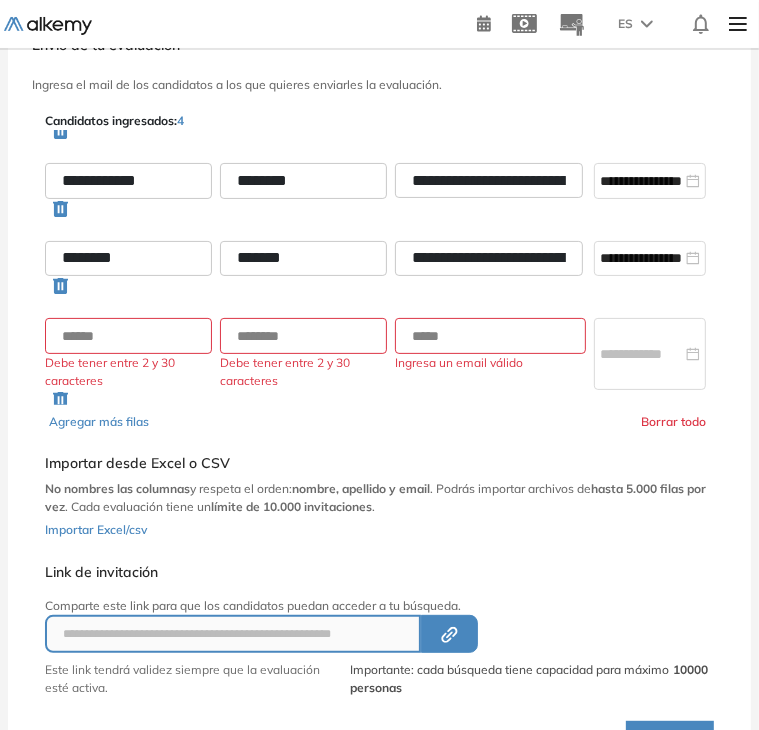 scroll 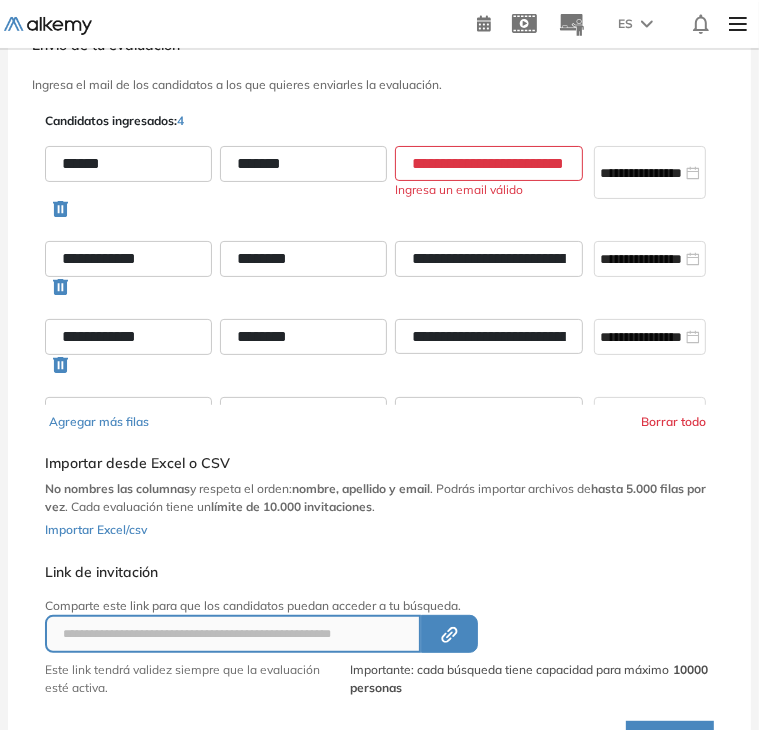 type on "**********" 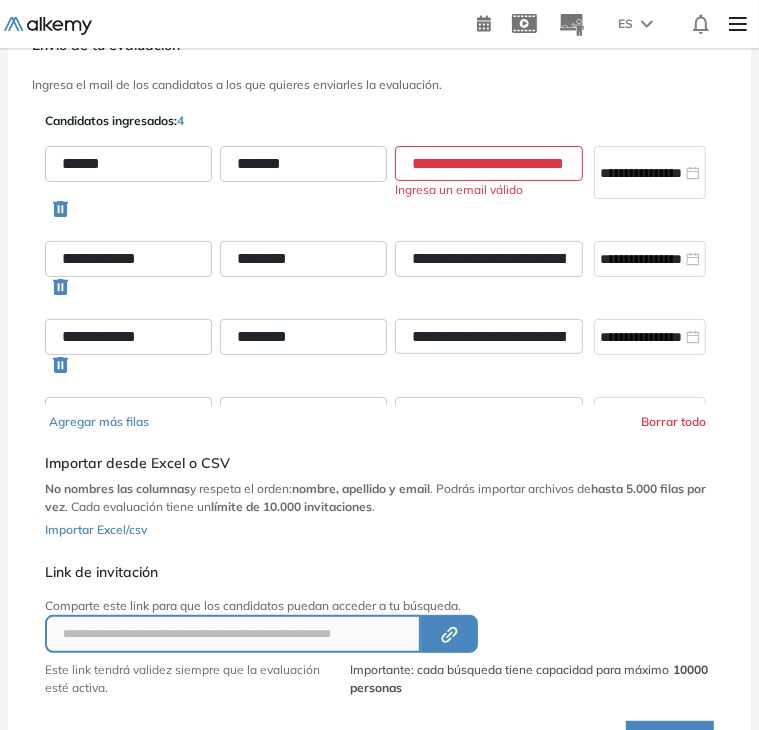 click on "**********" at bounding box center [489, 163] 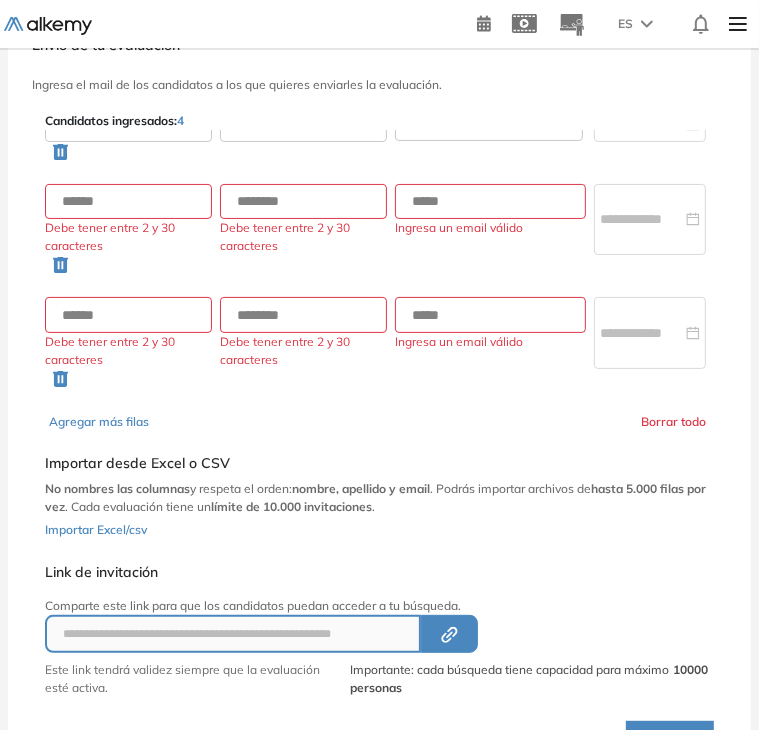 type on "**********" 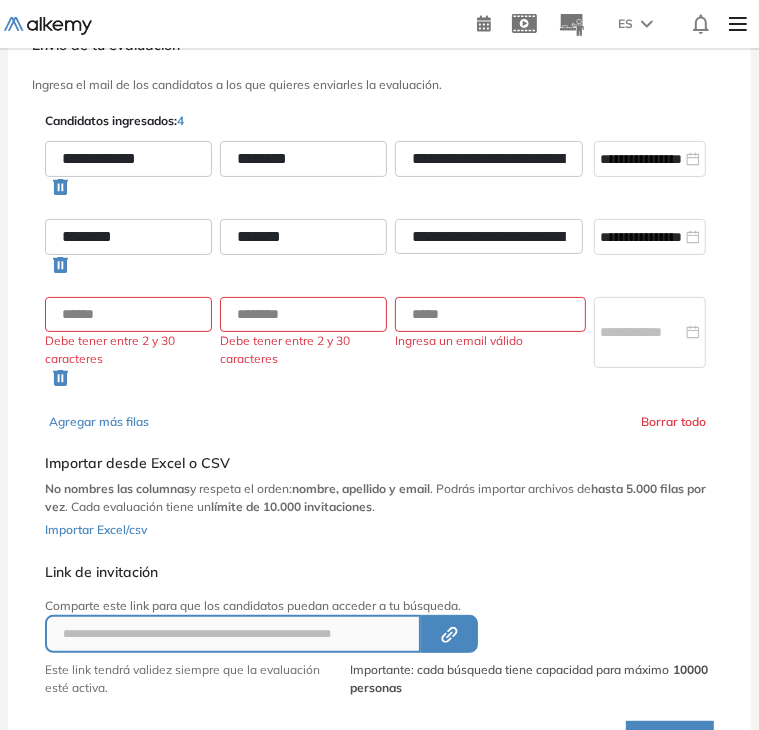 click 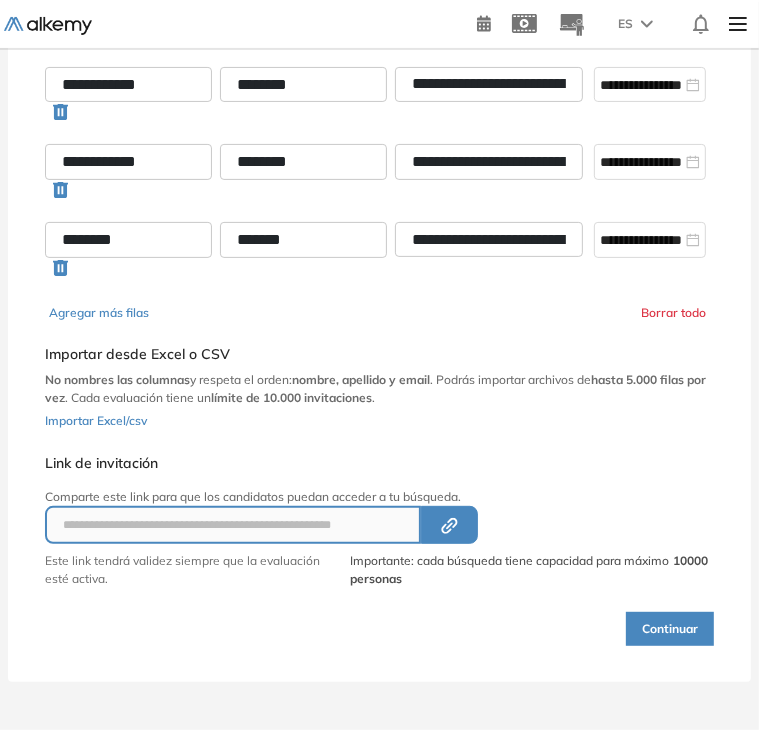 click on "Continuar" at bounding box center [670, 629] 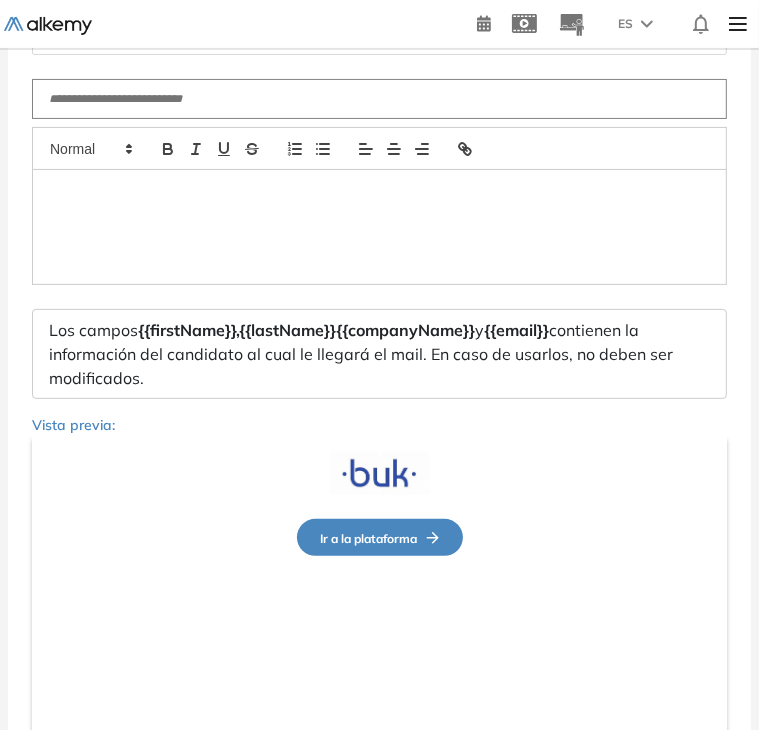 type on "**********" 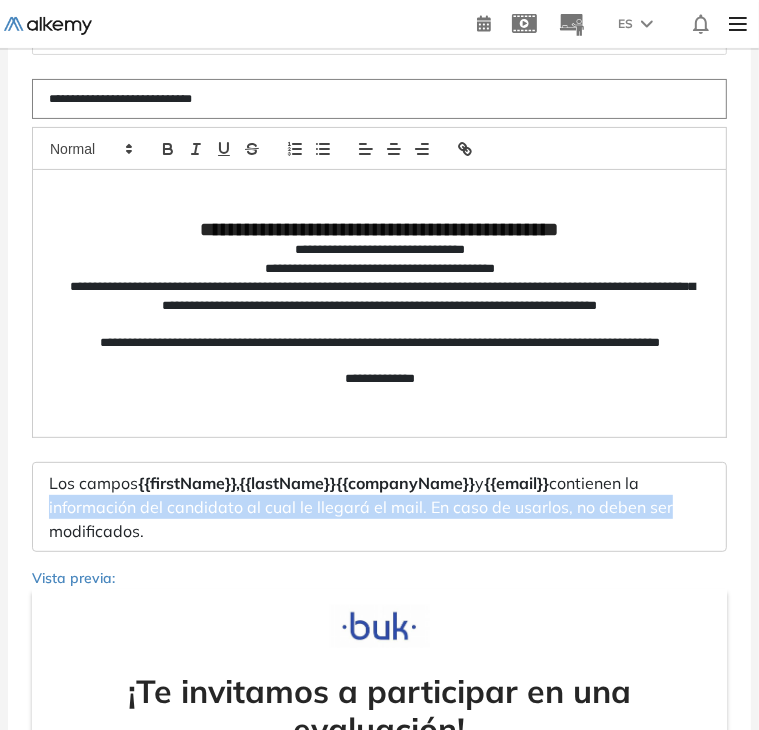 drag, startPoint x: 762, startPoint y: 411, endPoint x: 766, endPoint y: 514, distance: 103.077644 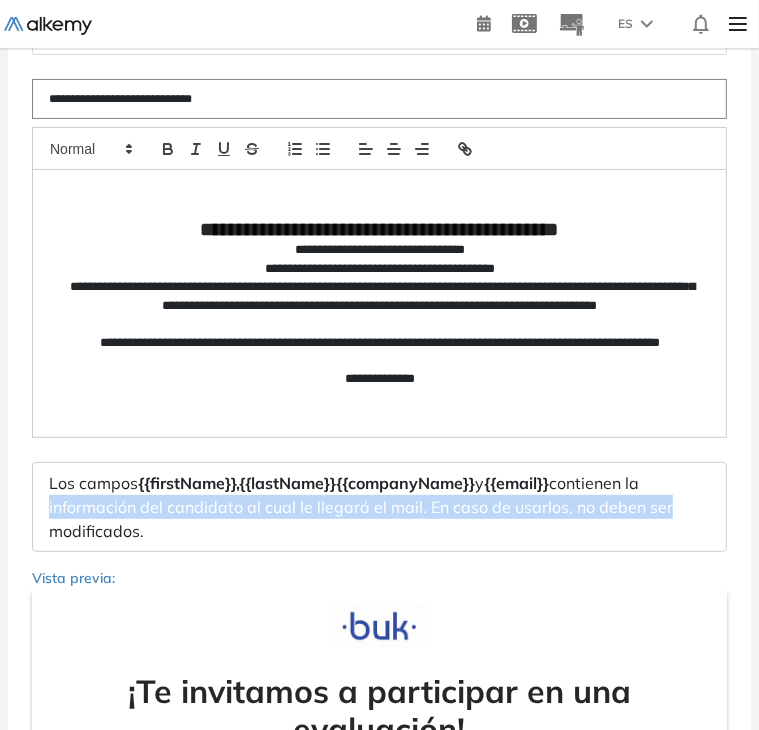 click on "**********" at bounding box center (379, 181) 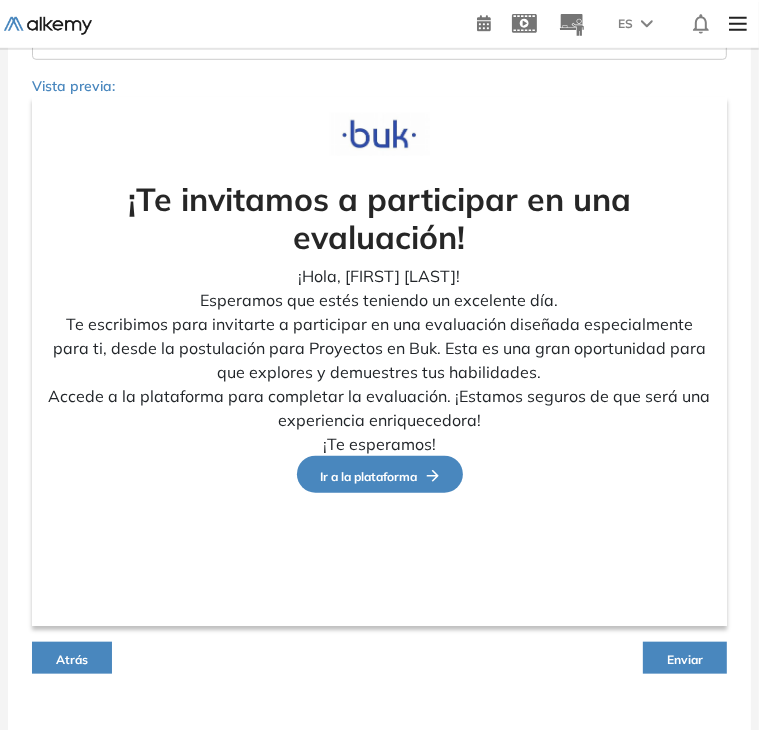 click on "Enviar" at bounding box center [685, 658] 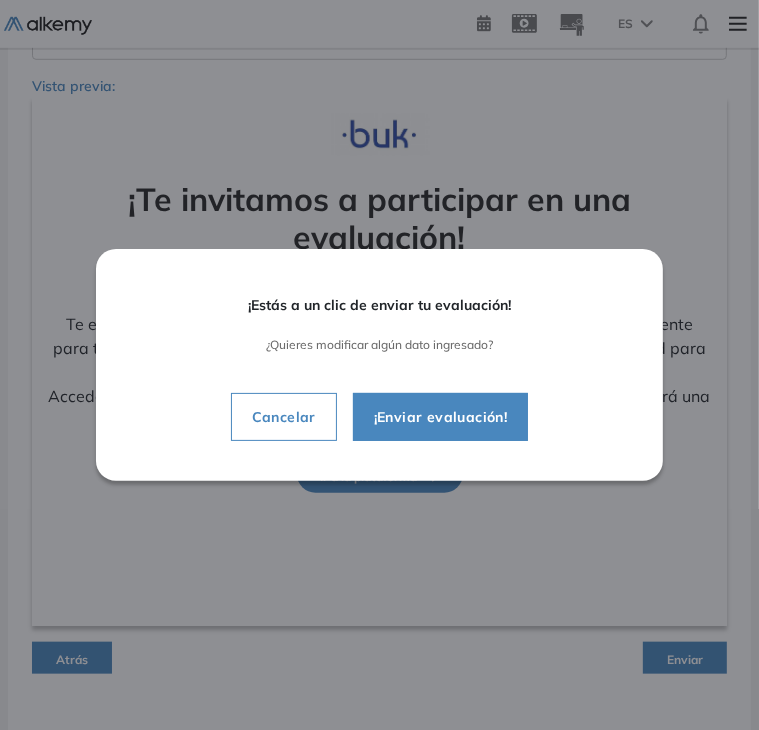 click on "¡Enviar evaluación!" at bounding box center [441, 417] 